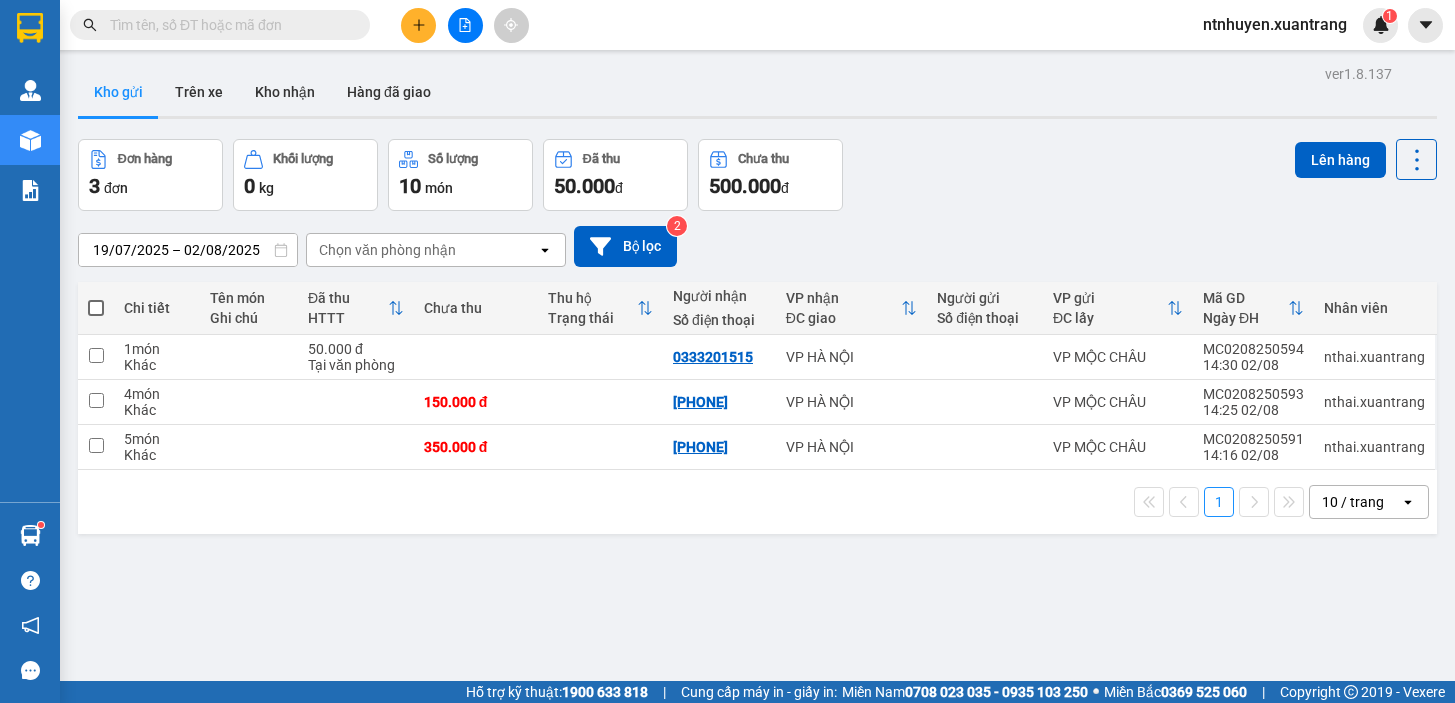 scroll, scrollTop: 0, scrollLeft: 0, axis: both 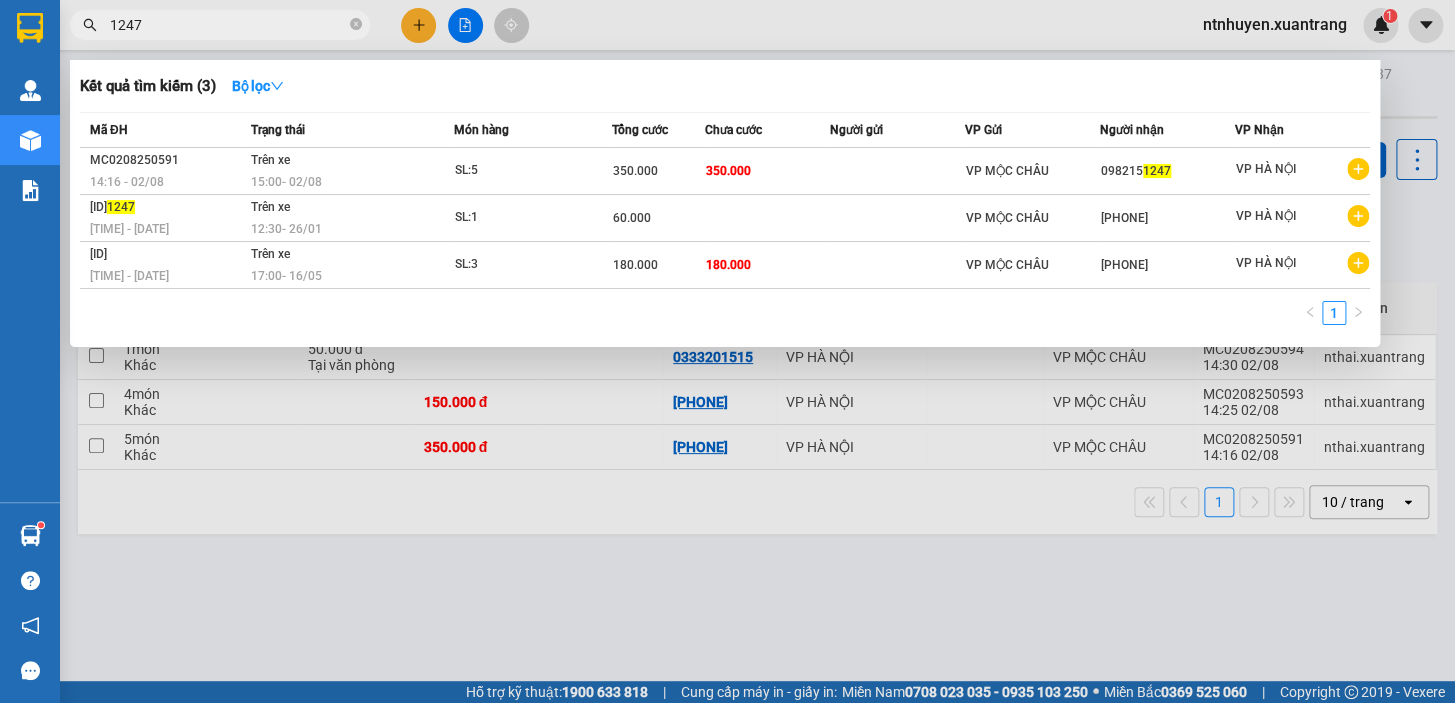 type on "1247" 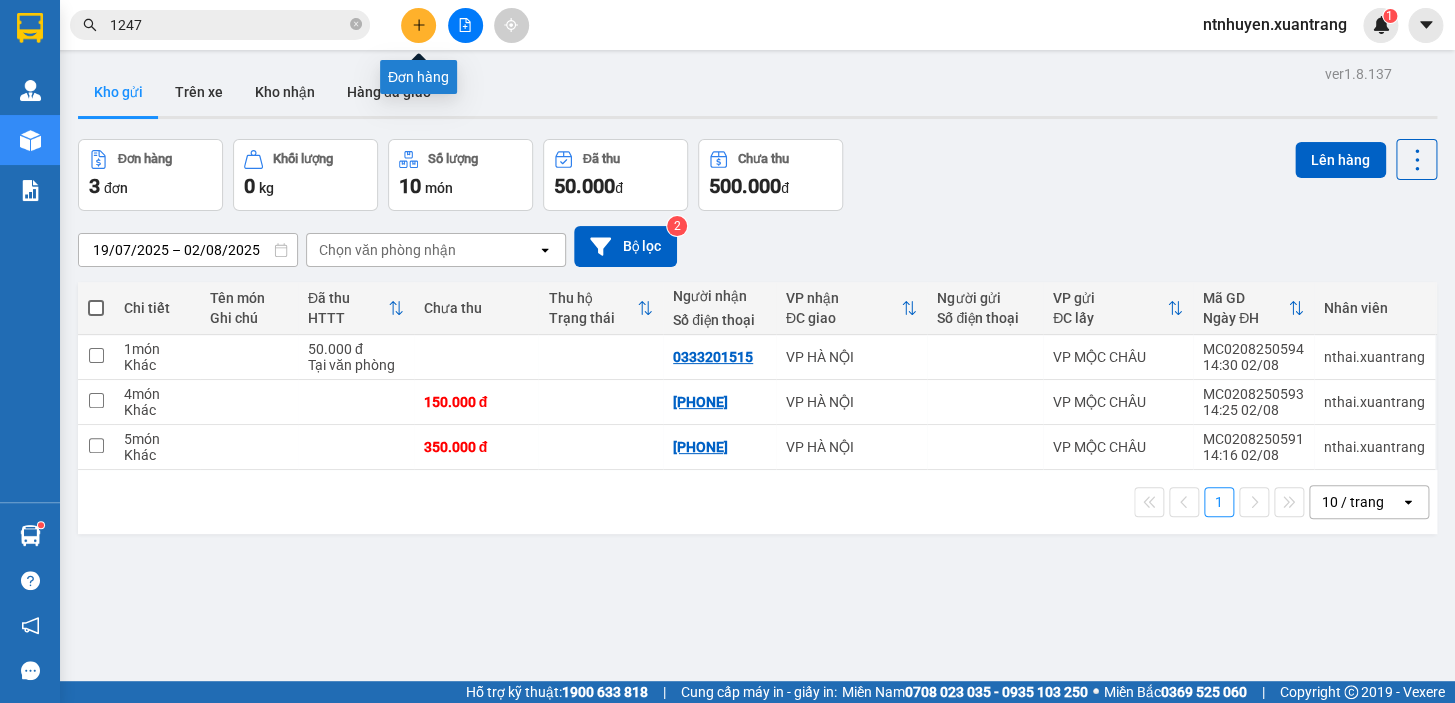 click at bounding box center [418, 25] 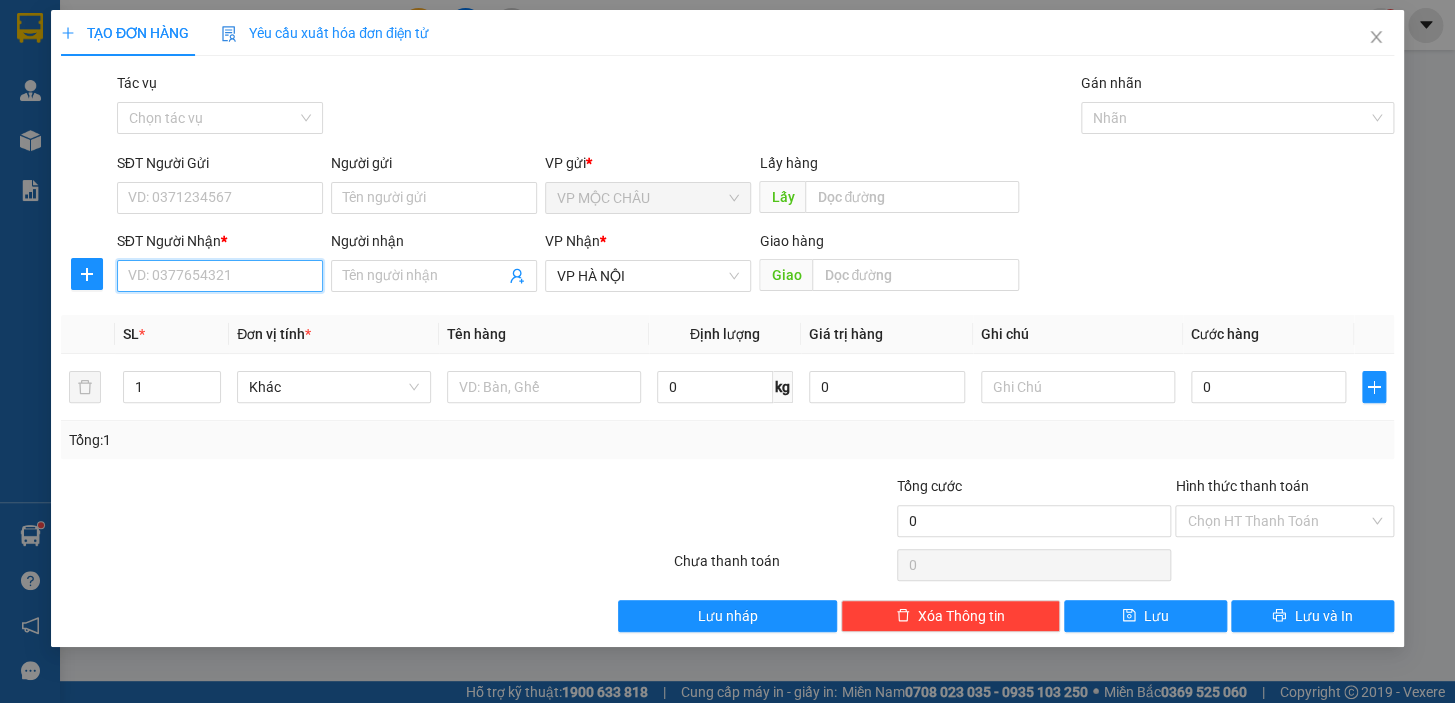 click on "SĐT Người Nhận  *" at bounding box center [220, 276] 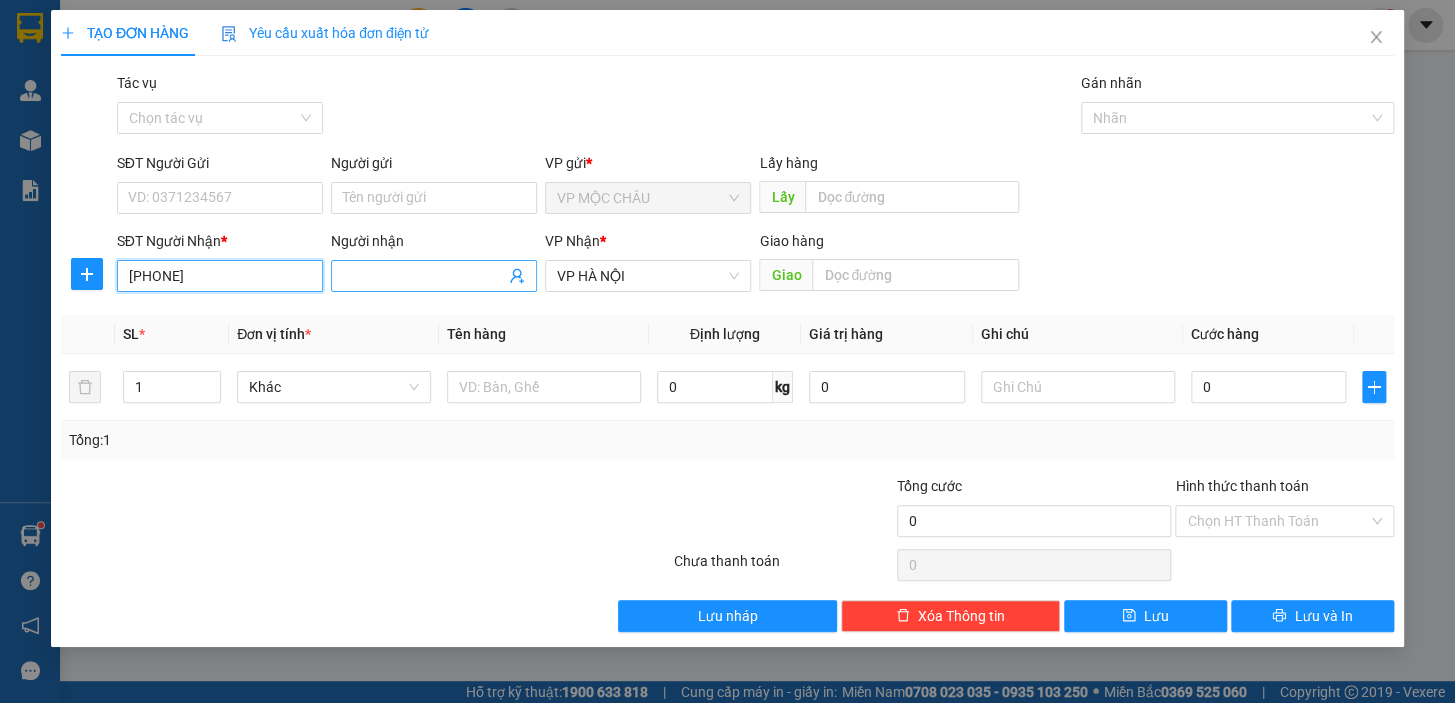 type on "[PHONE]" 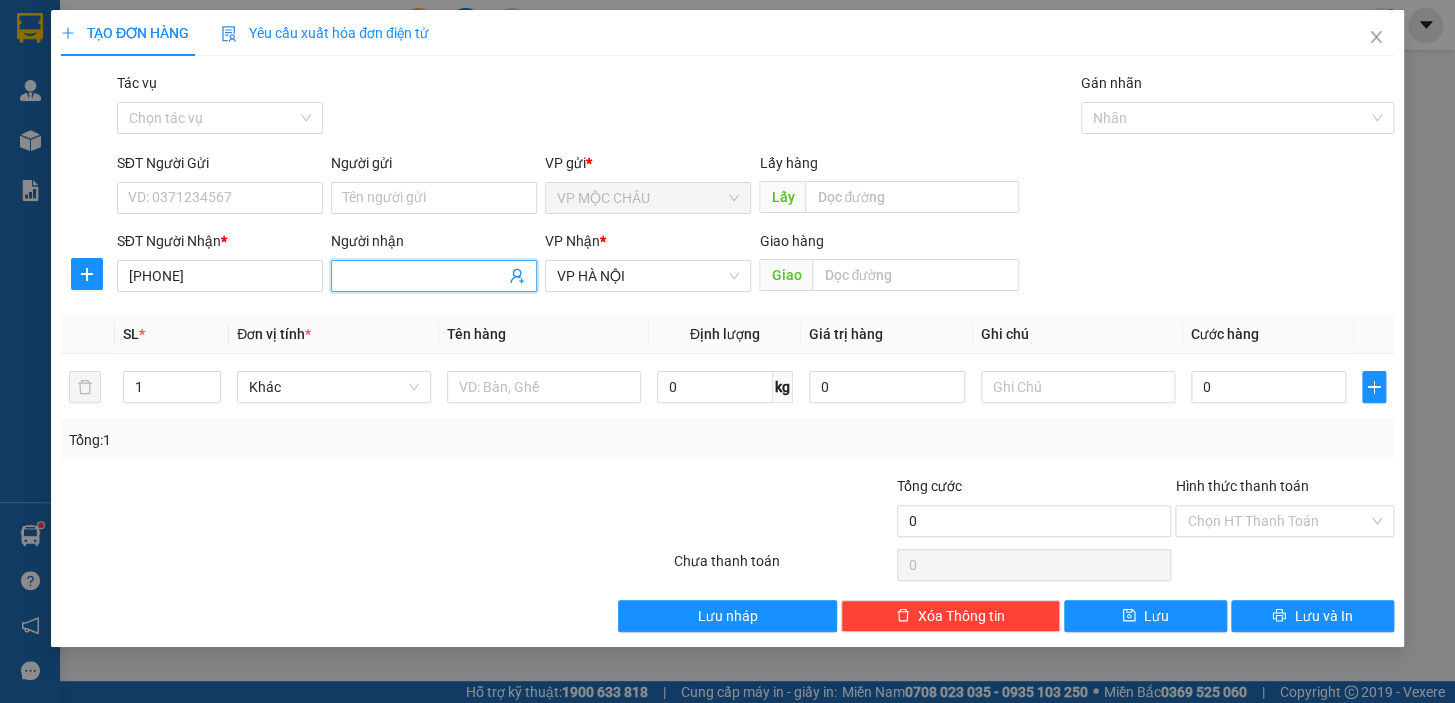 click at bounding box center [434, 276] 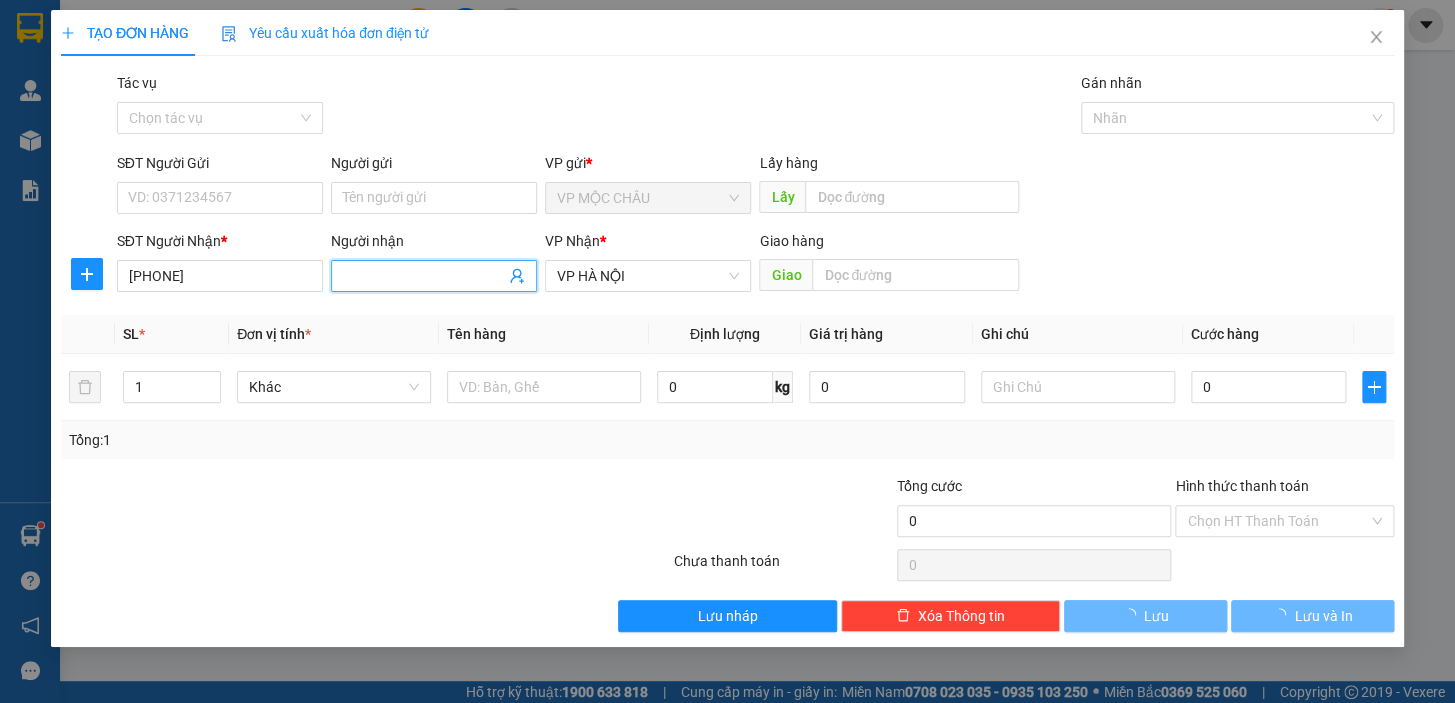 click on "Người nhận" at bounding box center (424, 276) 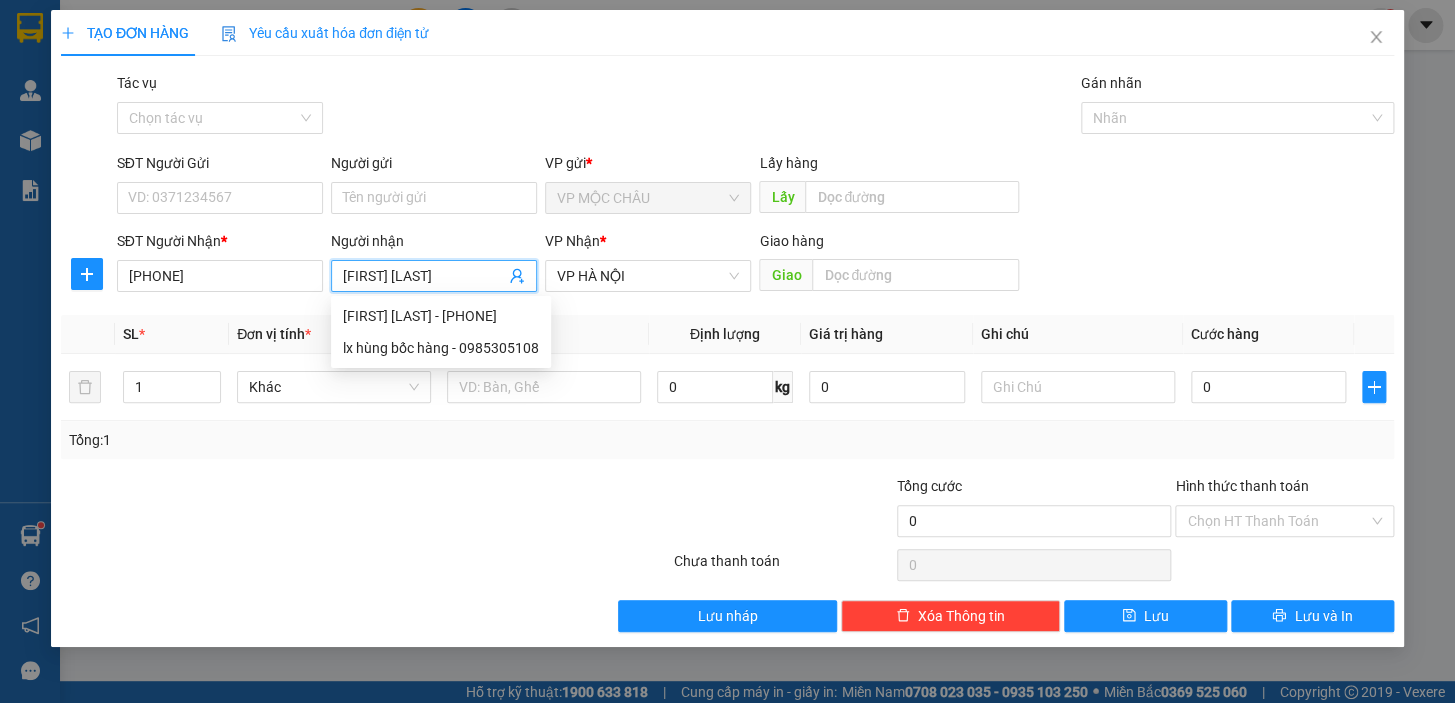 type on "[FIRST] [LAST]" 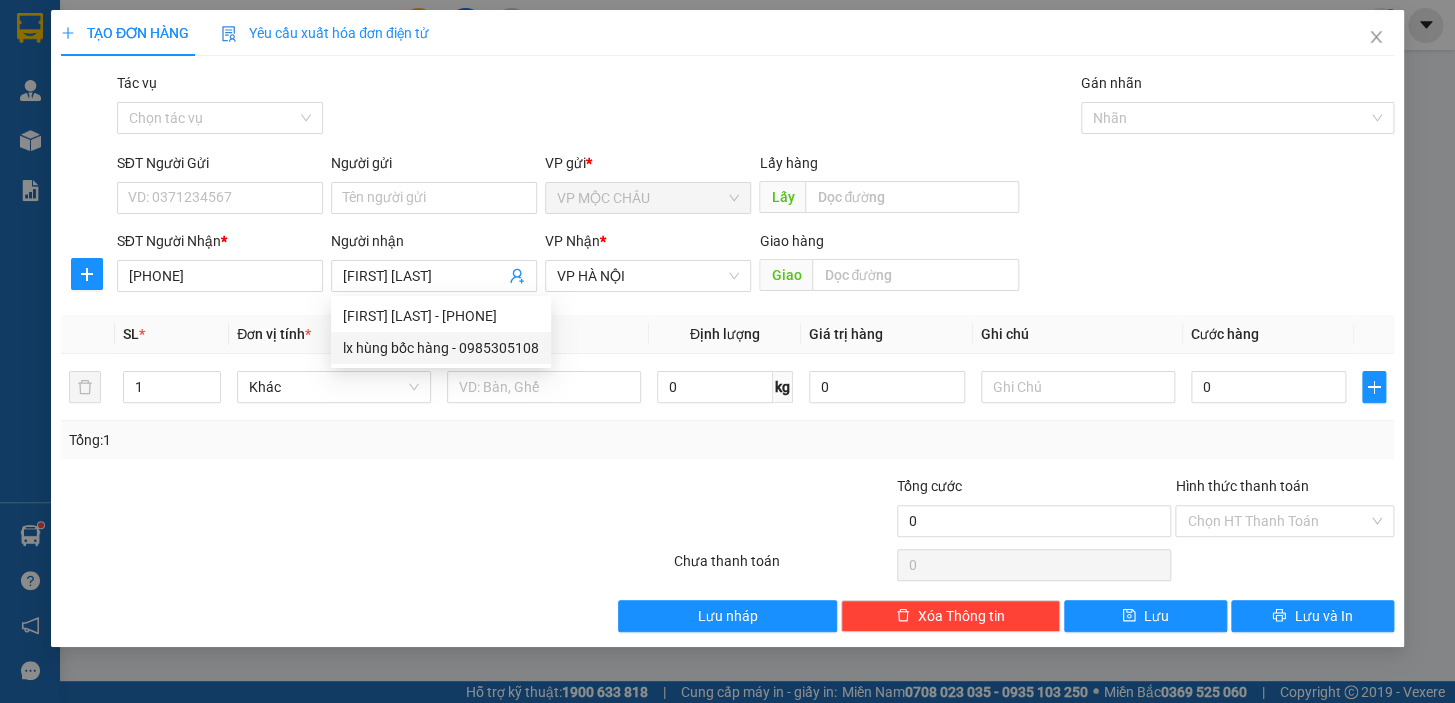 click at bounding box center [365, 565] 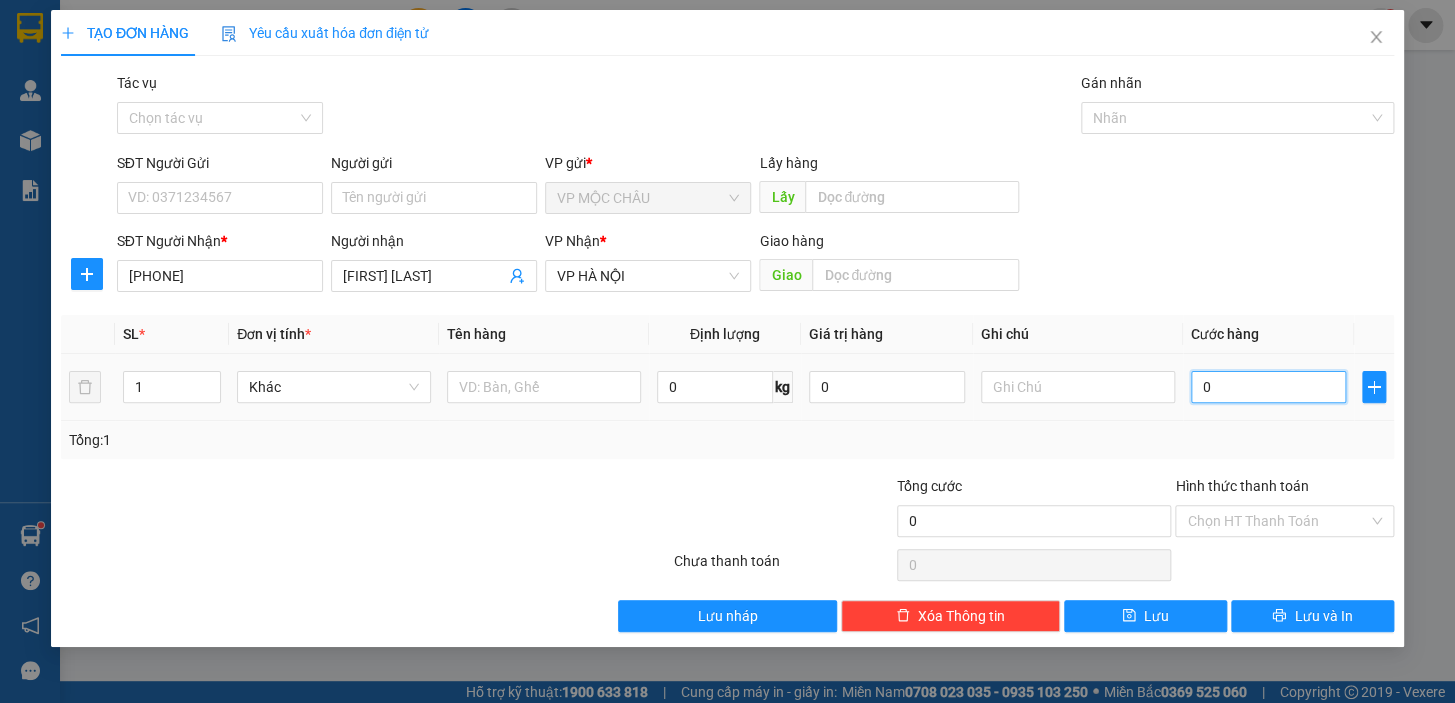 click on "0" at bounding box center (1269, 387) 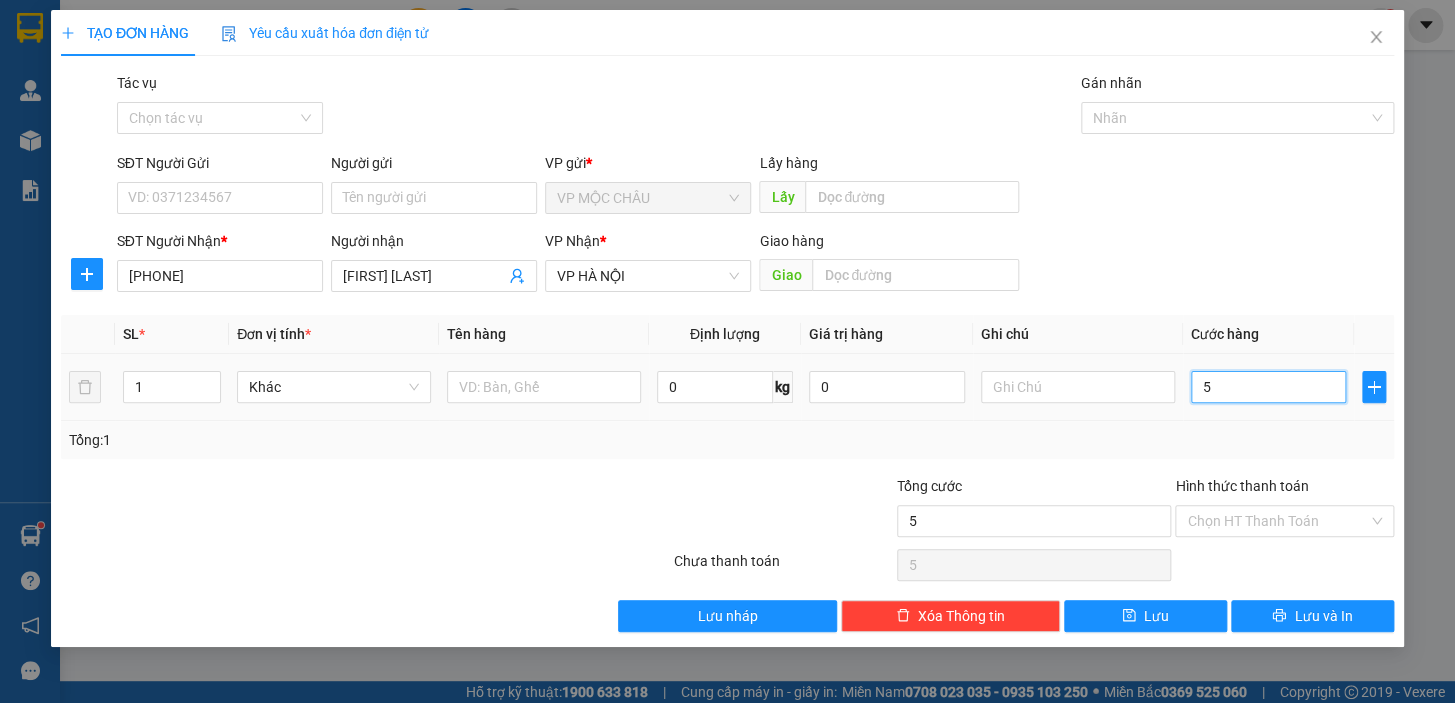 type on "50" 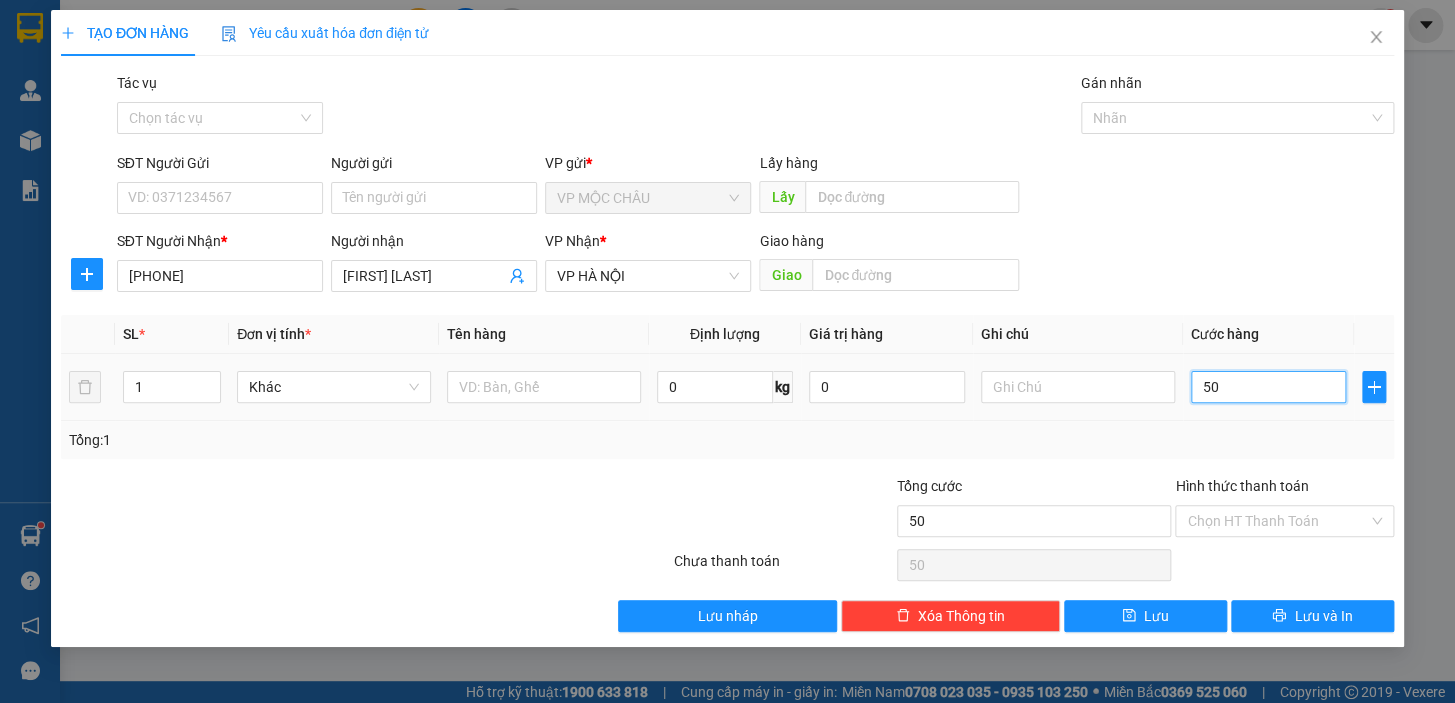 type on "500" 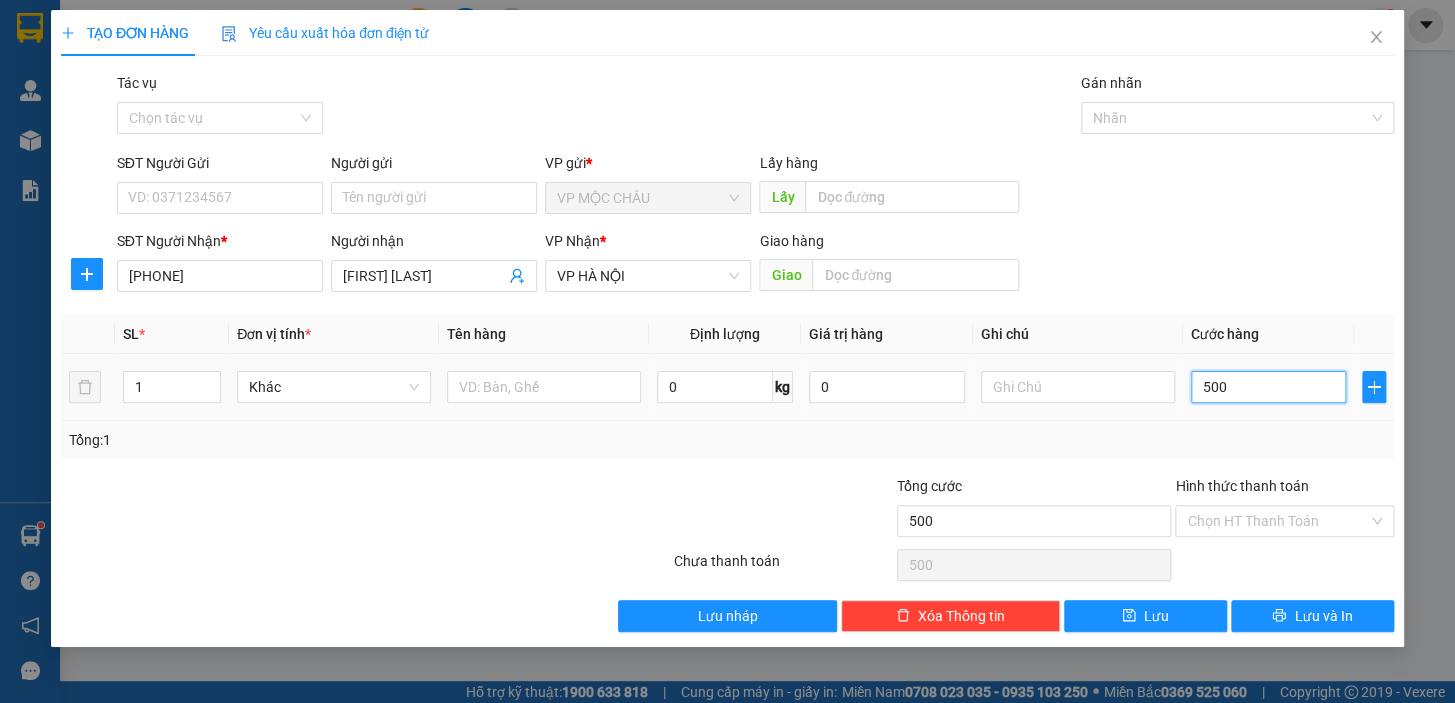 type on "5.000" 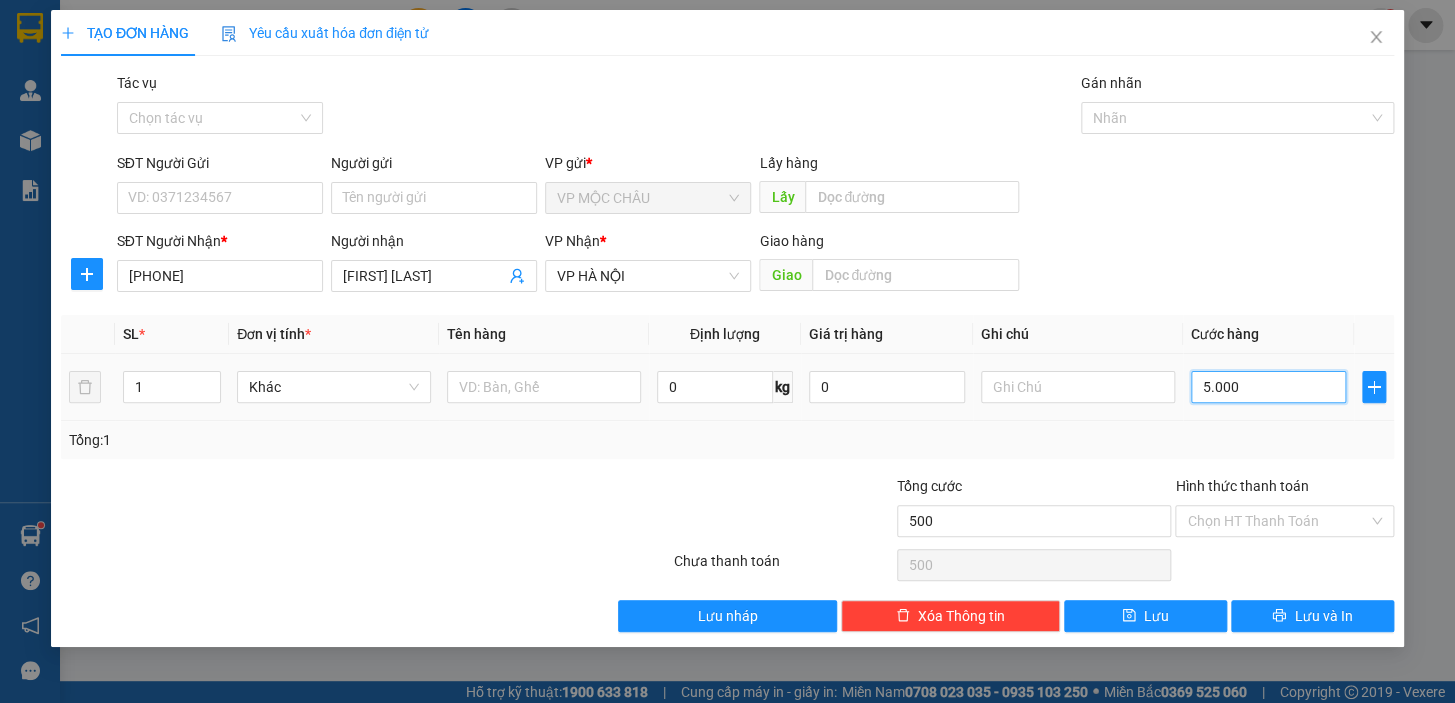 type on "5.000" 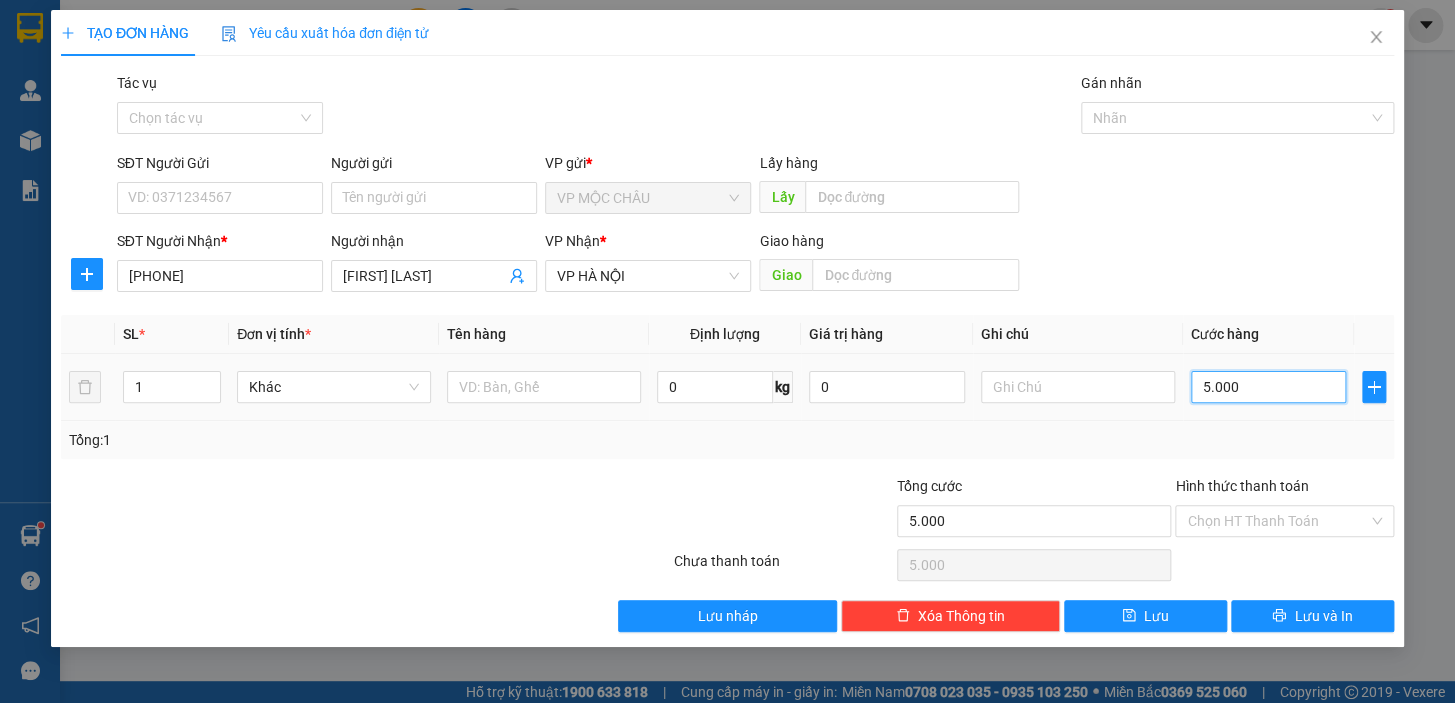 type on "50.000" 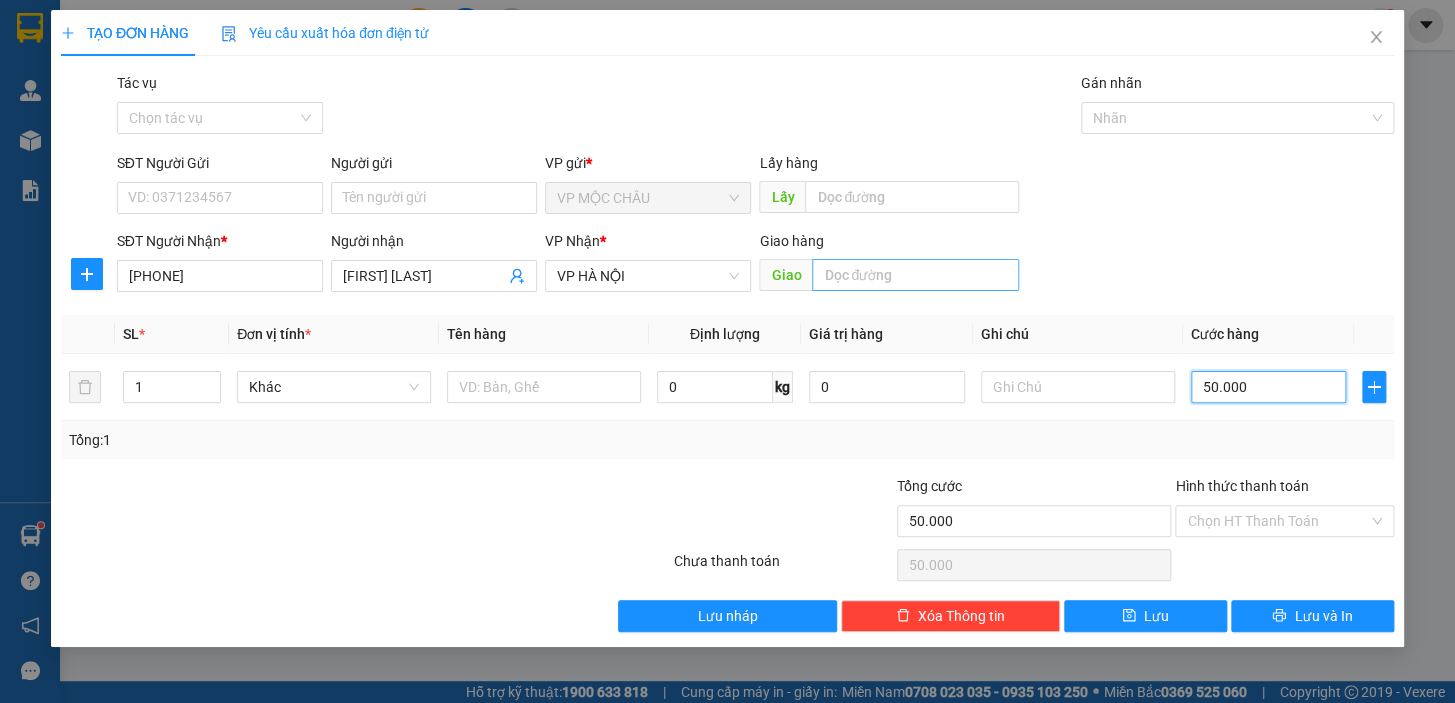 type on "50.000" 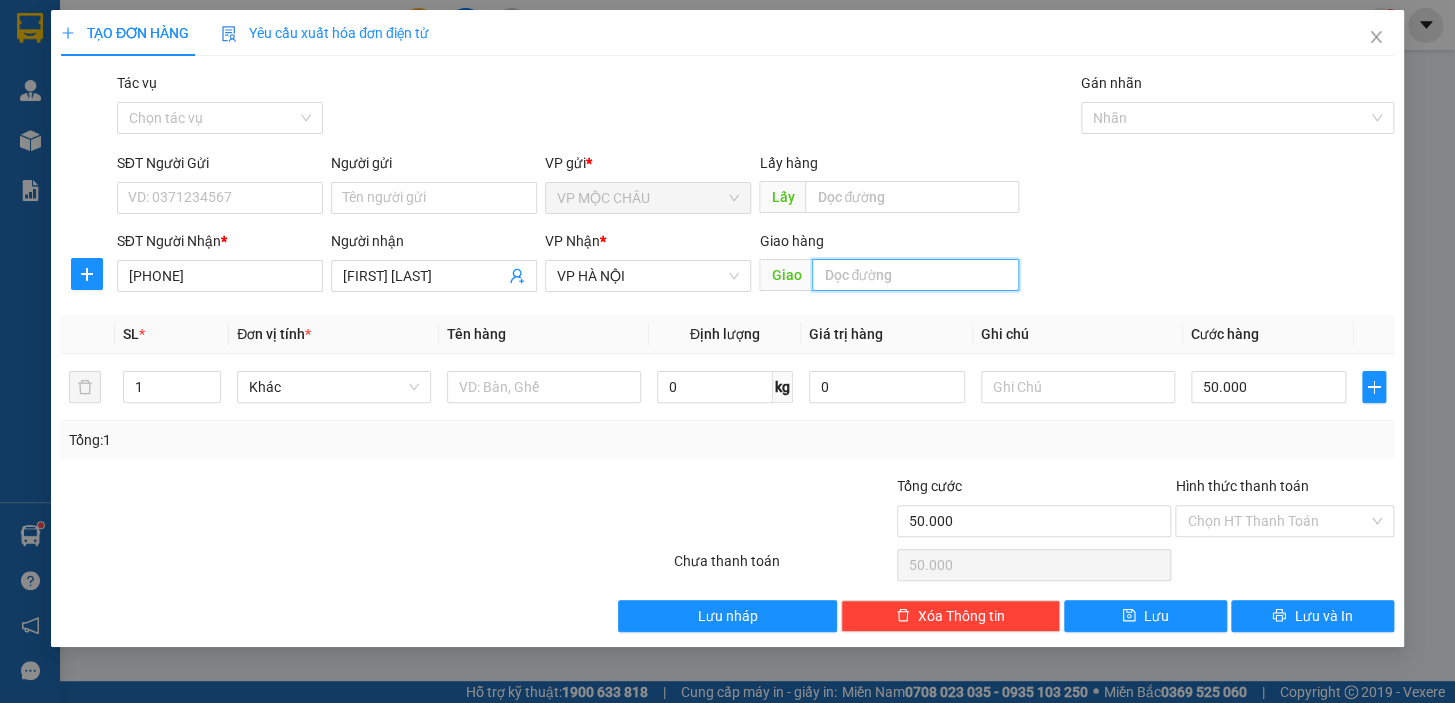 click at bounding box center (915, 275) 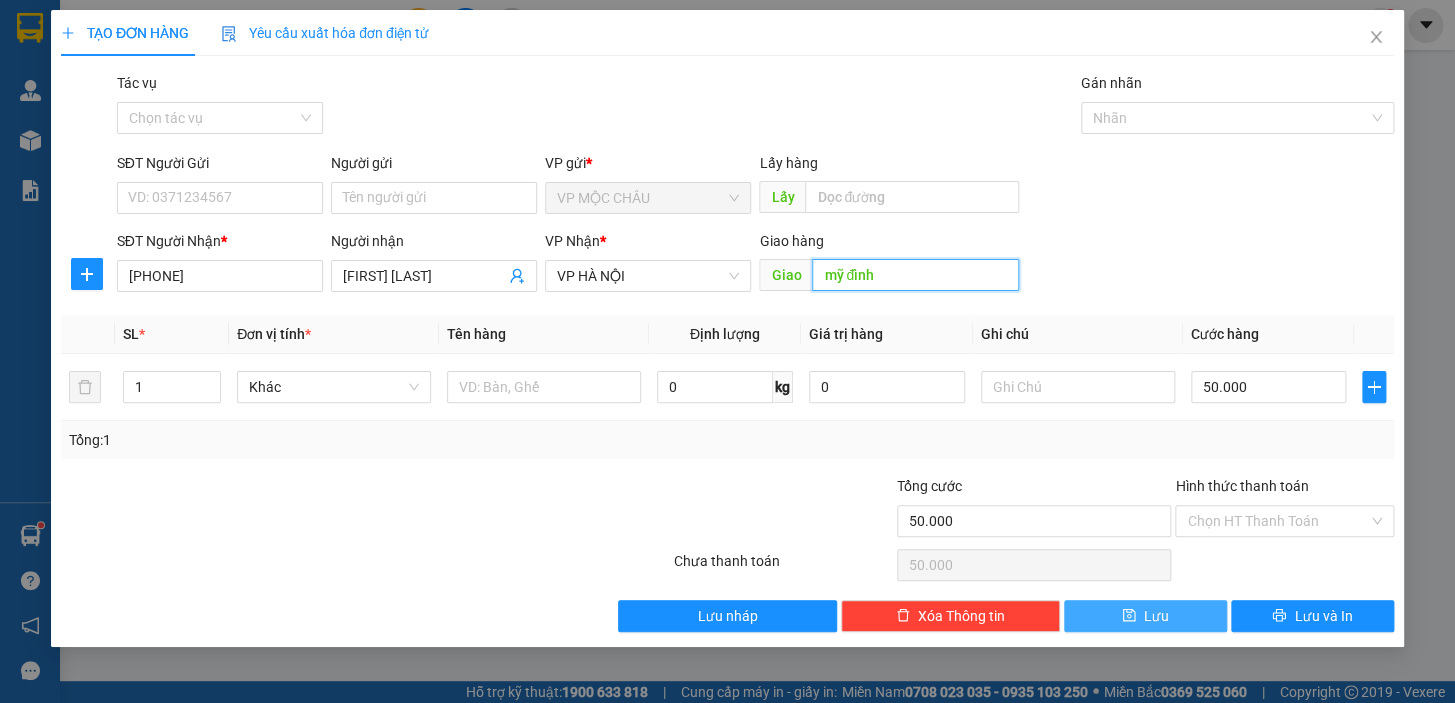 type on "mỹ đình" 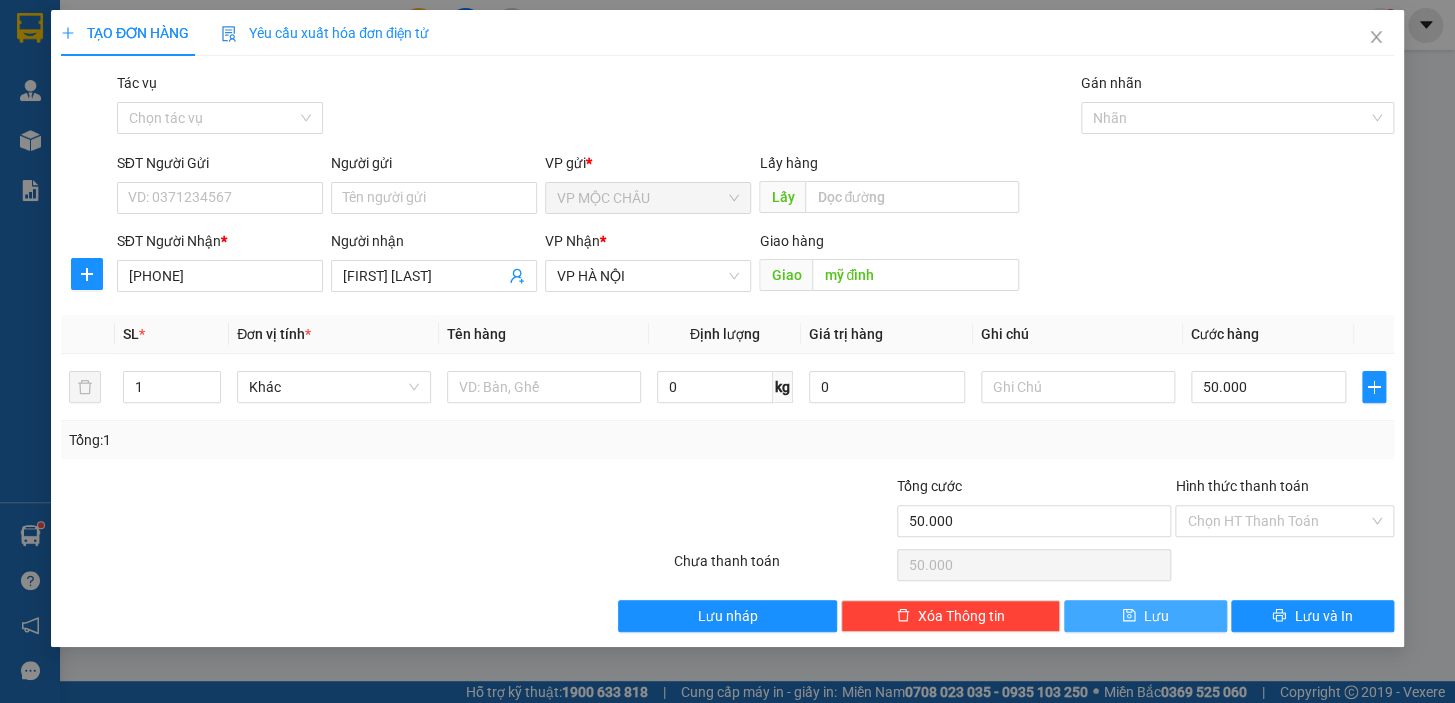 click on "Lưu" at bounding box center [1145, 616] 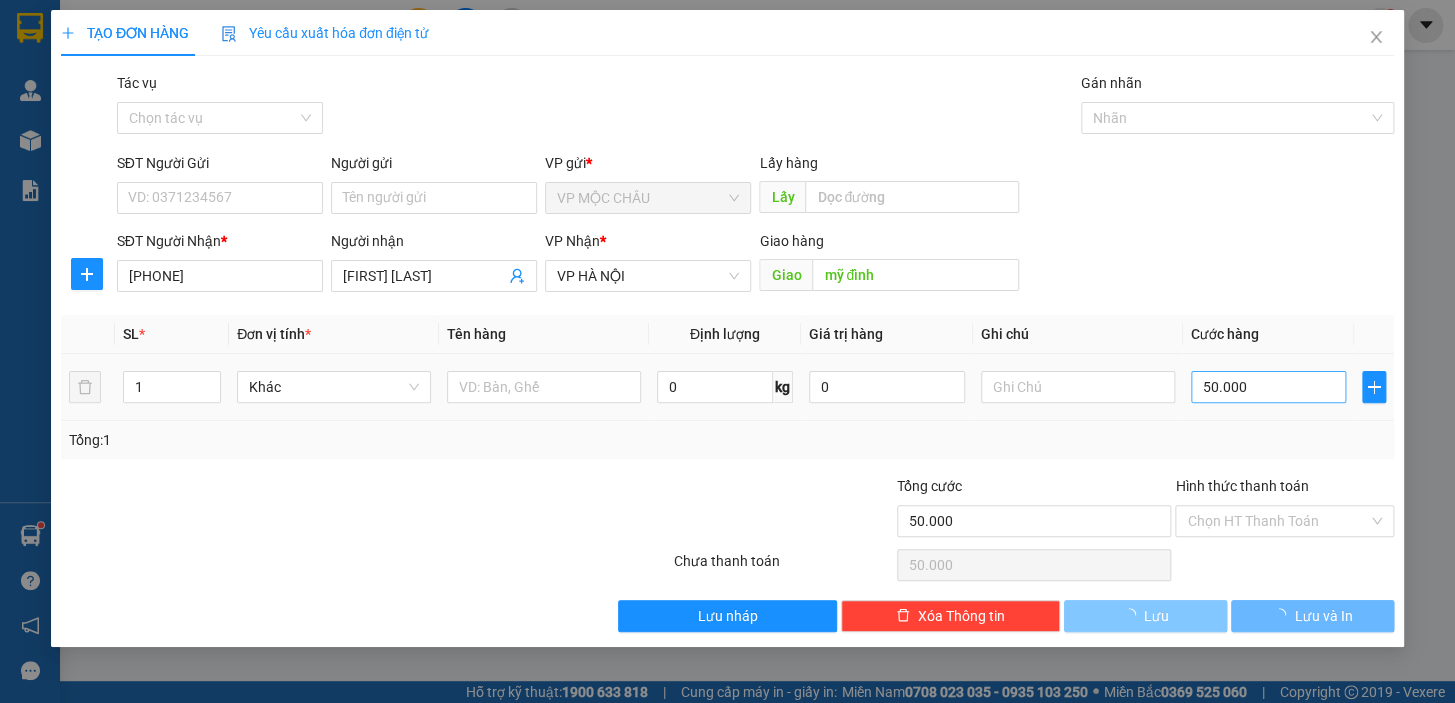 type 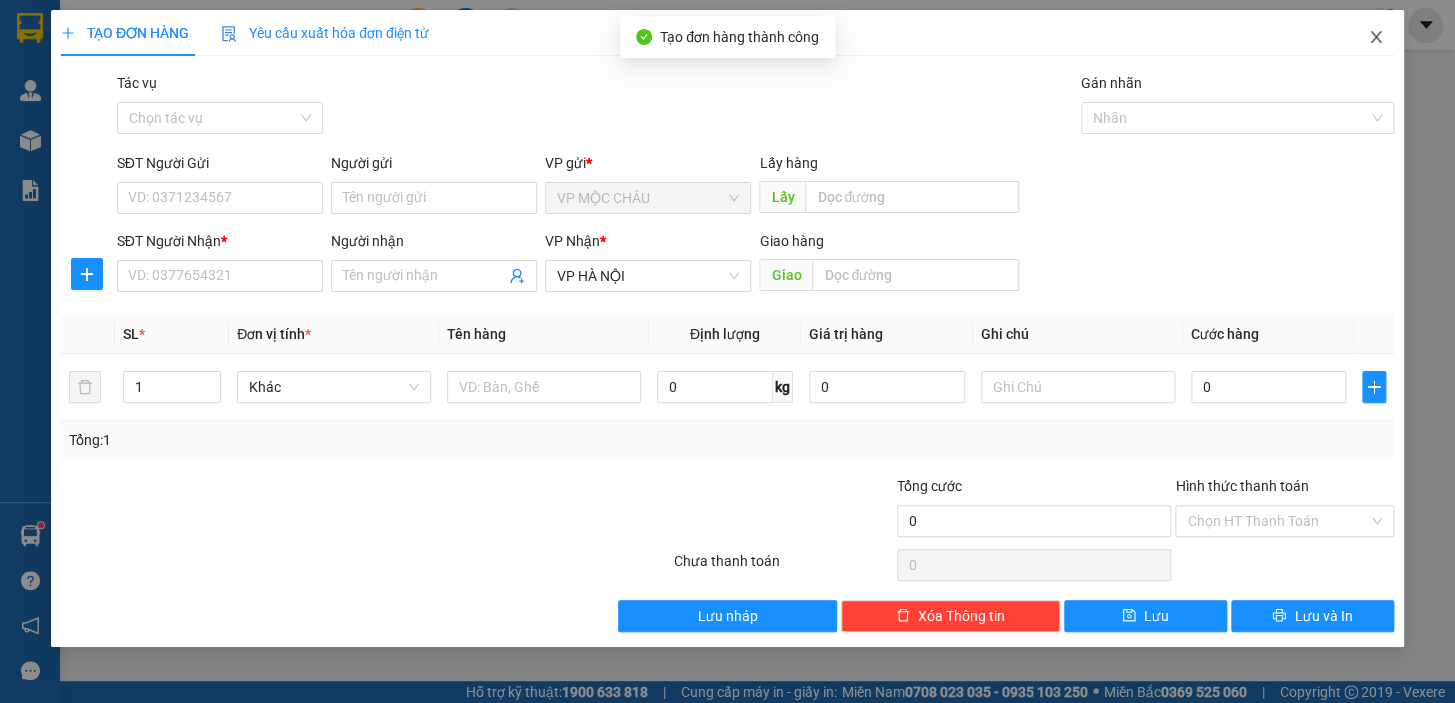 click 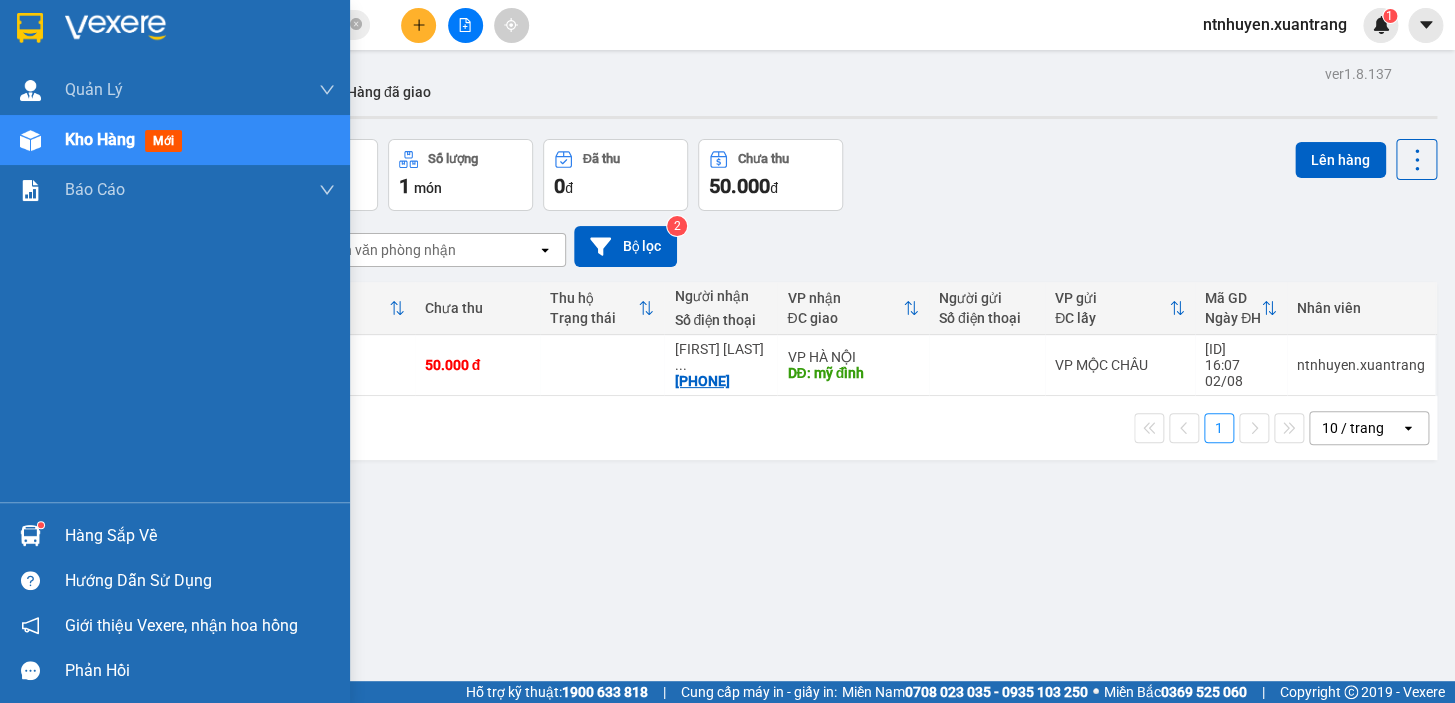 click at bounding box center (175, 32) 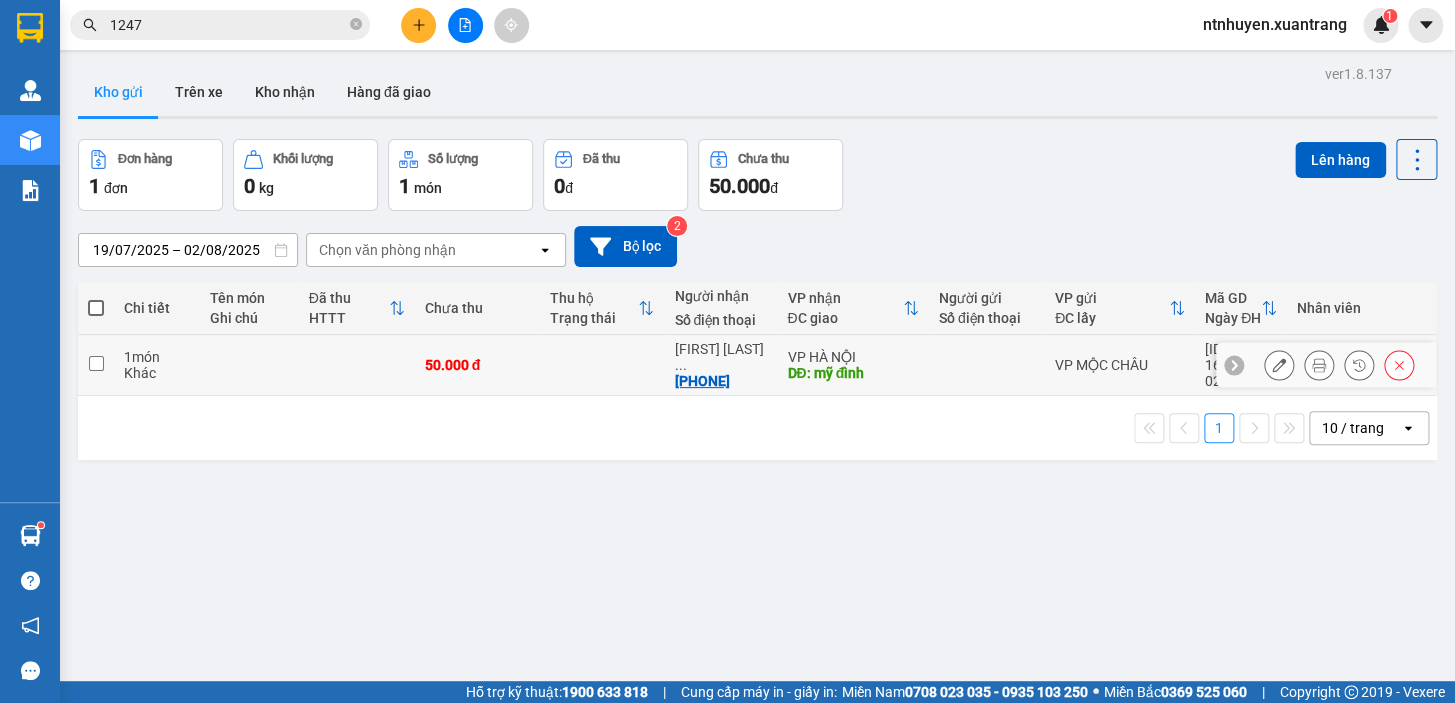 click at bounding box center (96, 363) 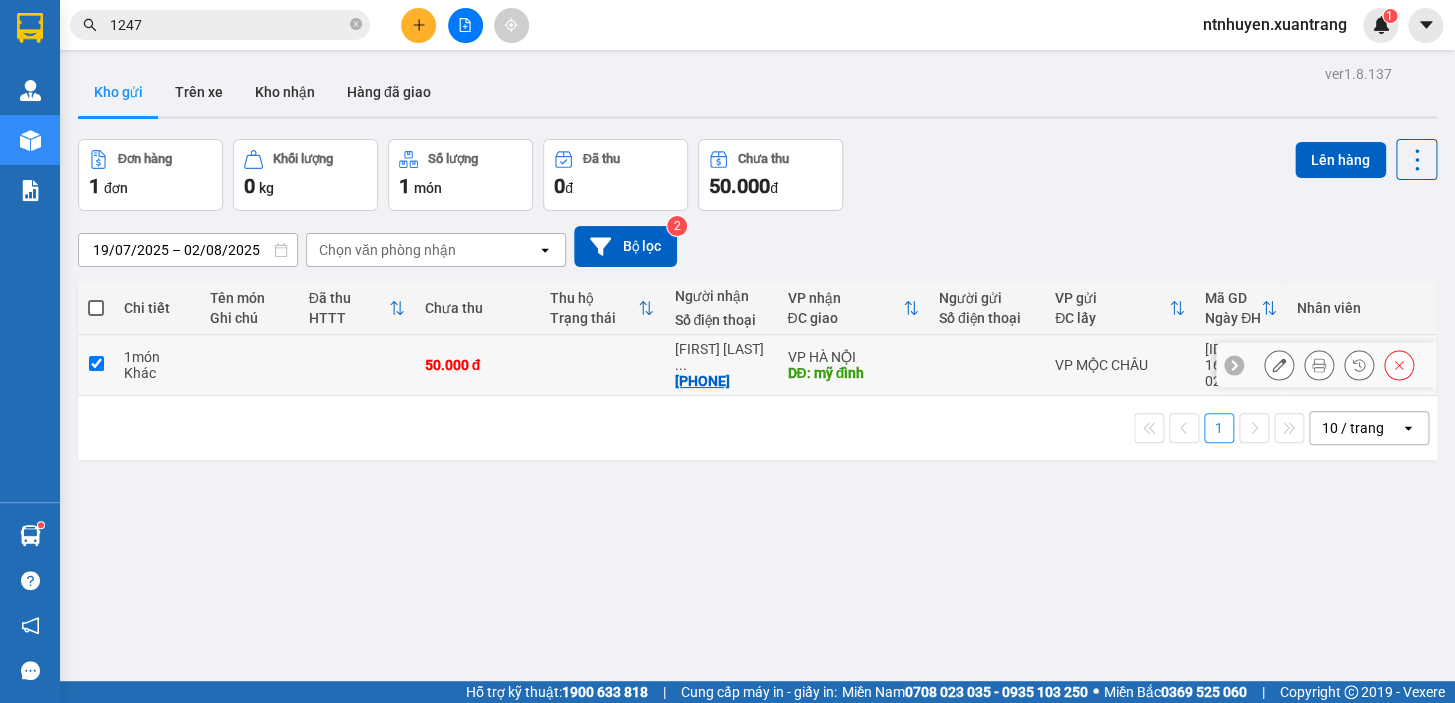 checkbox on "true" 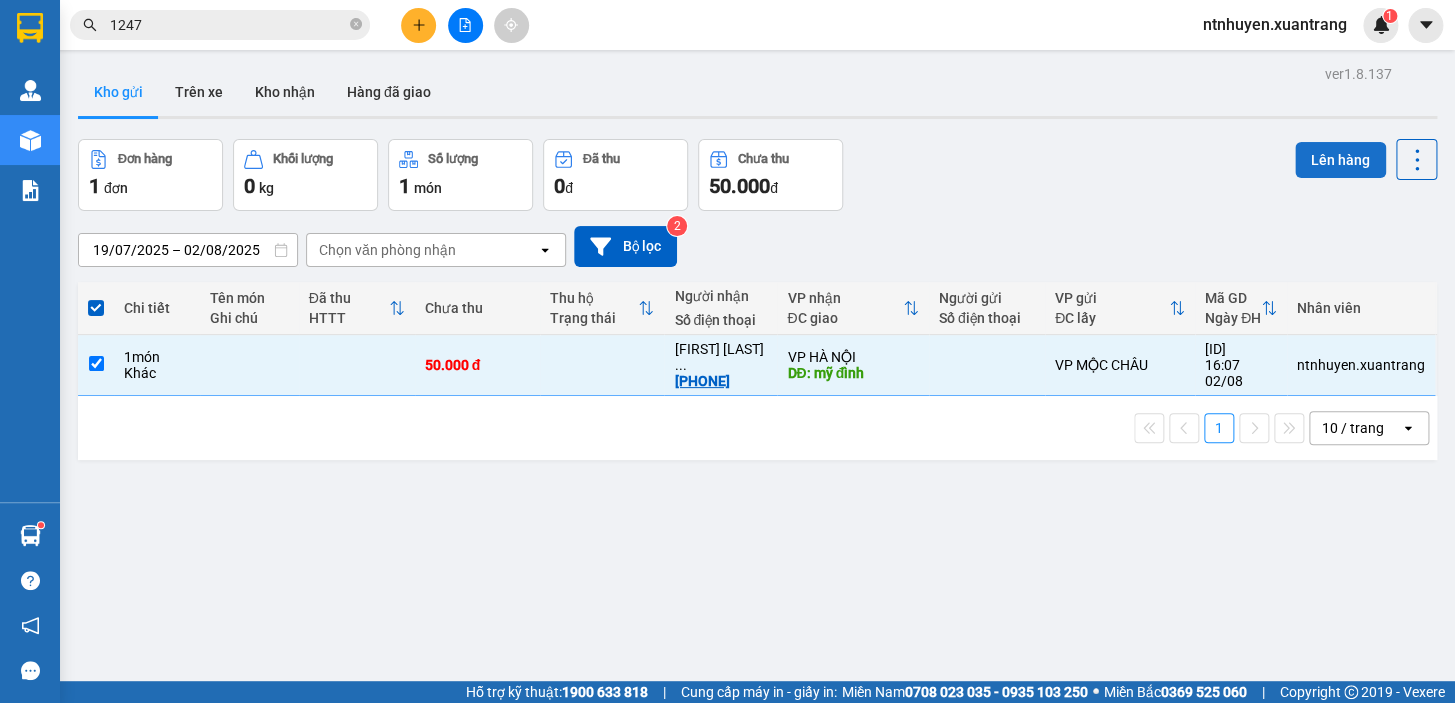 click on "Lên hàng" at bounding box center (1340, 160) 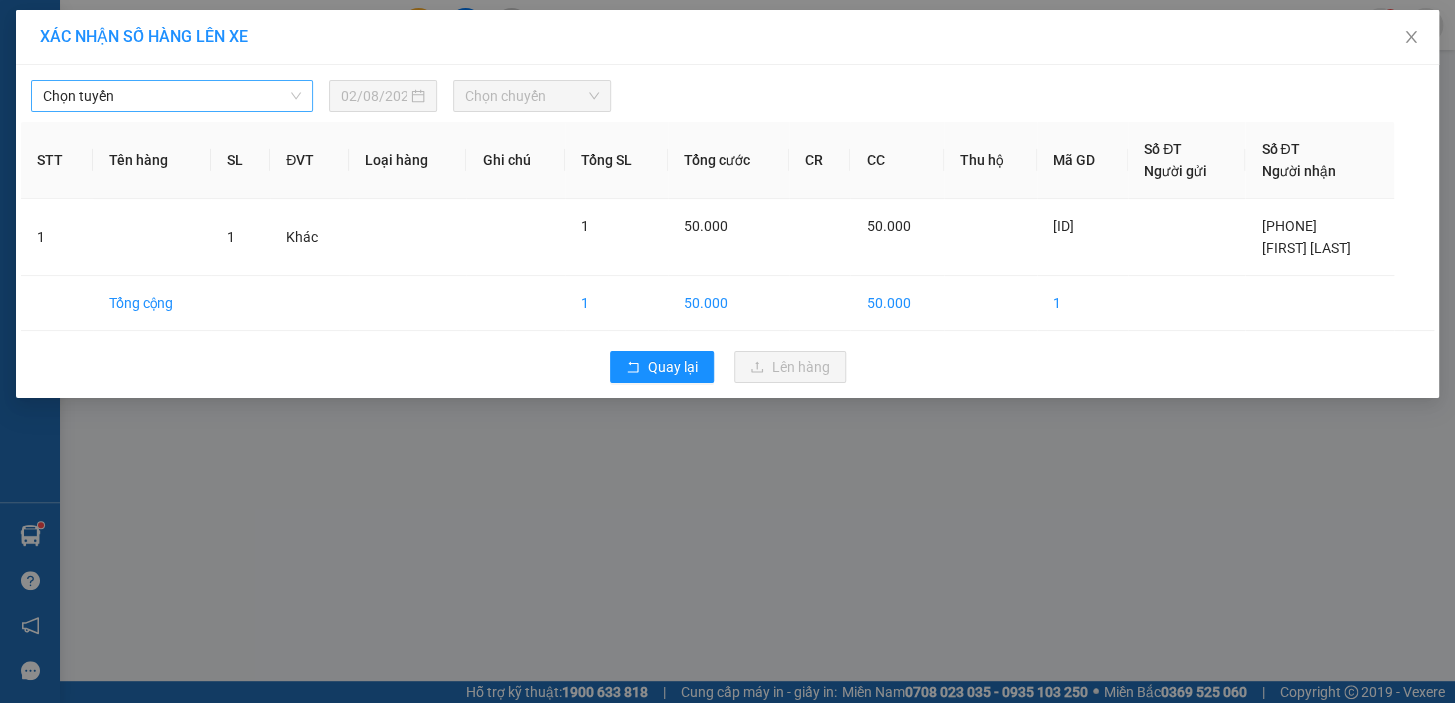 click on "Chọn tuyến" at bounding box center (172, 96) 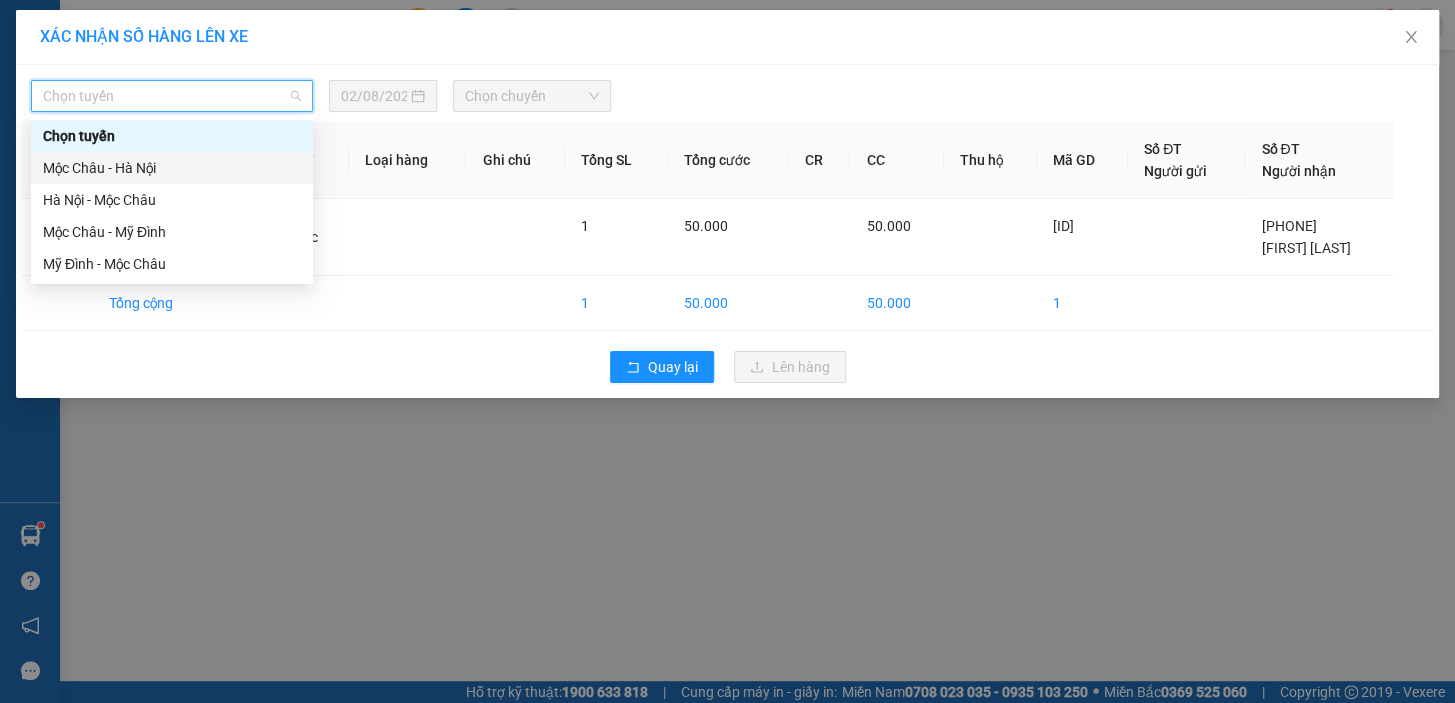 click on "Mộc Châu - Hà Nội" at bounding box center [172, 168] 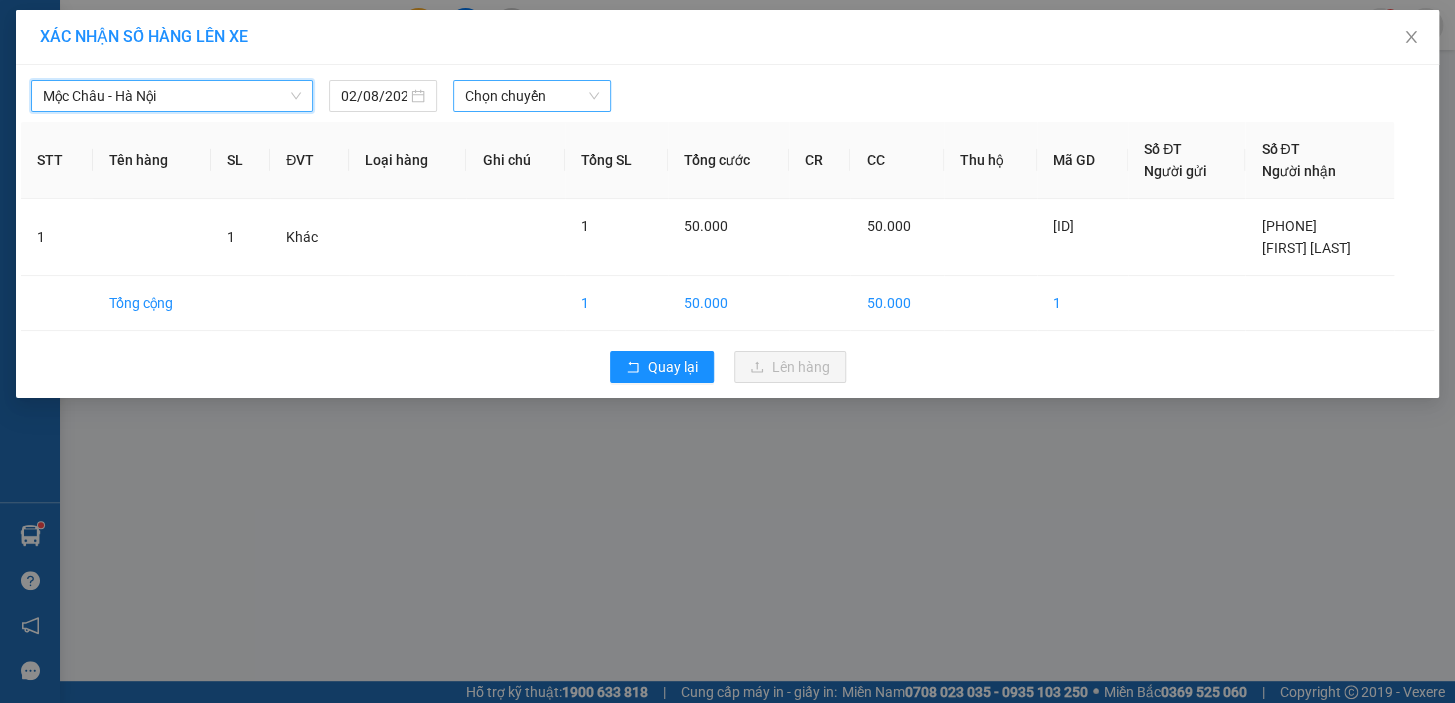 click on "Chọn chuyến" at bounding box center [532, 96] 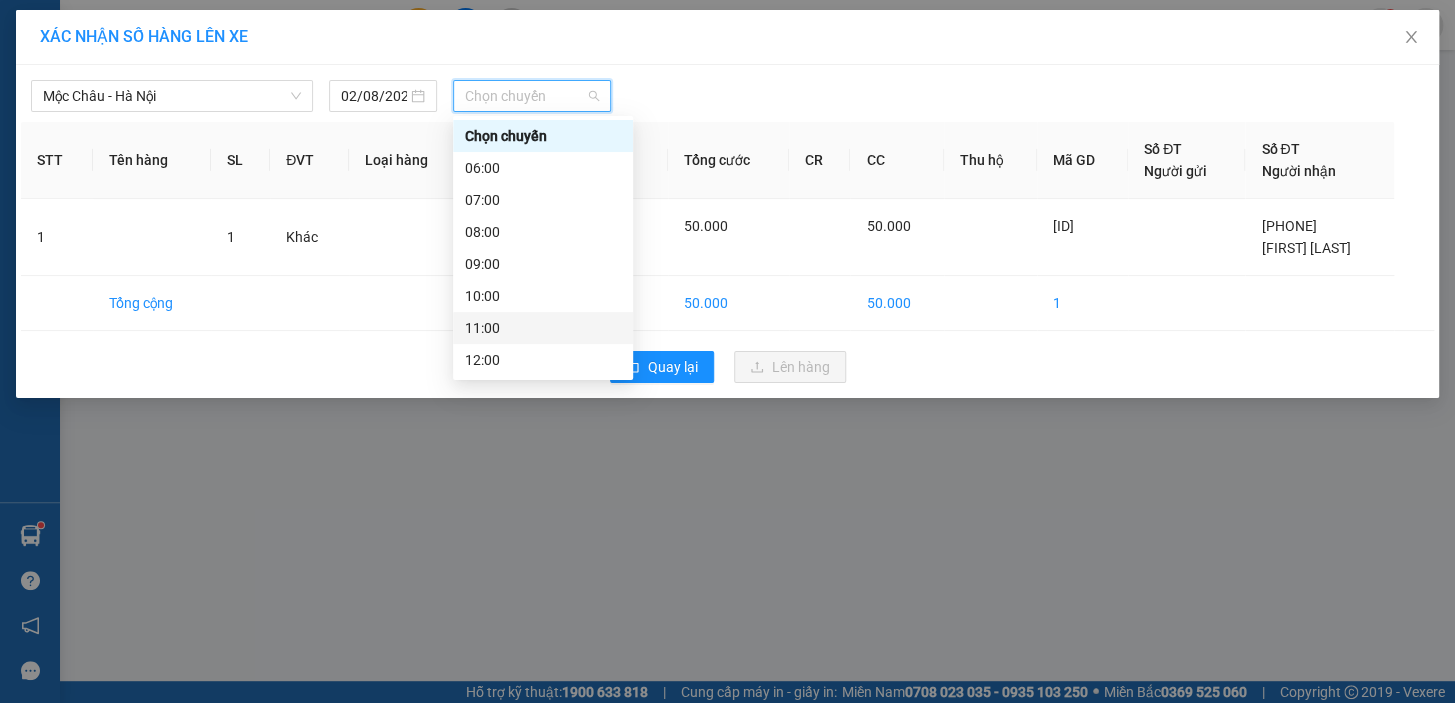 click on "11:00" at bounding box center [543, 328] 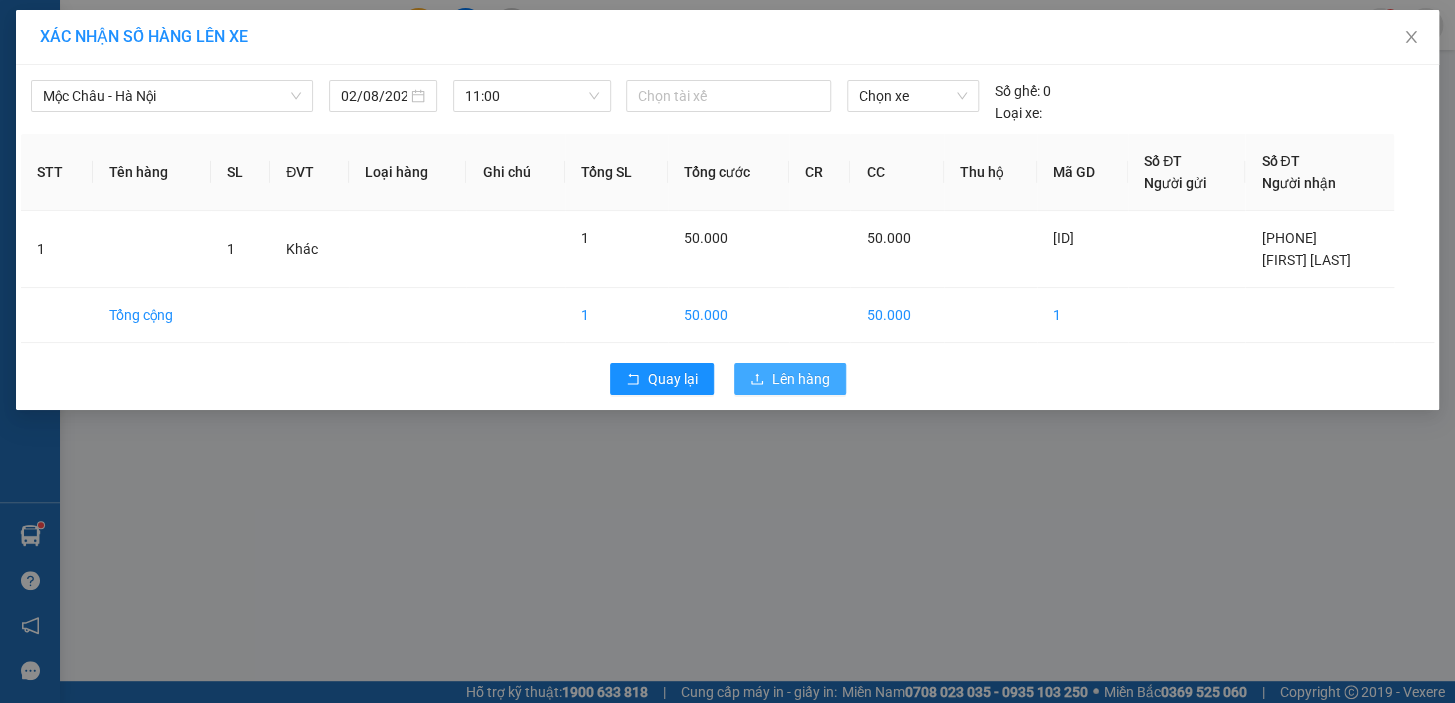 click on "Lên hàng" at bounding box center (801, 379) 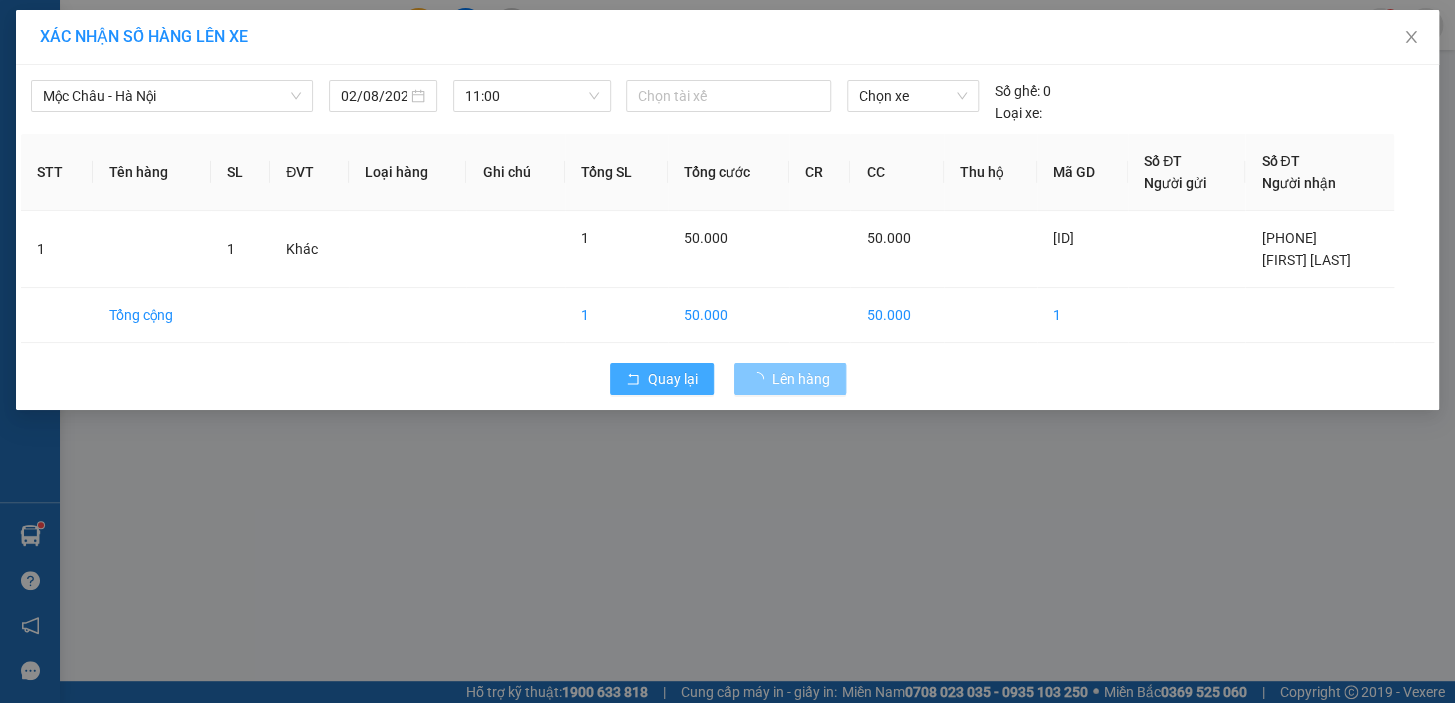 type 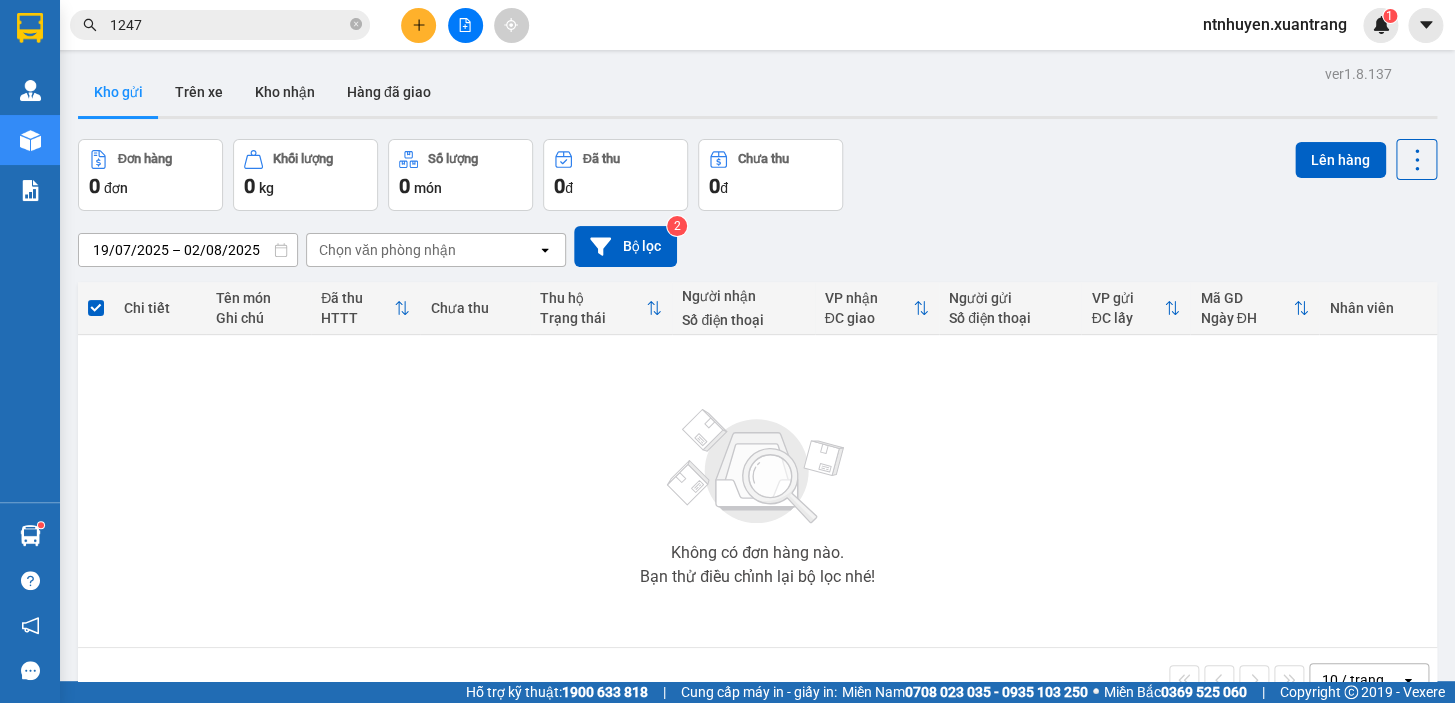 click on "1247" at bounding box center (228, 25) 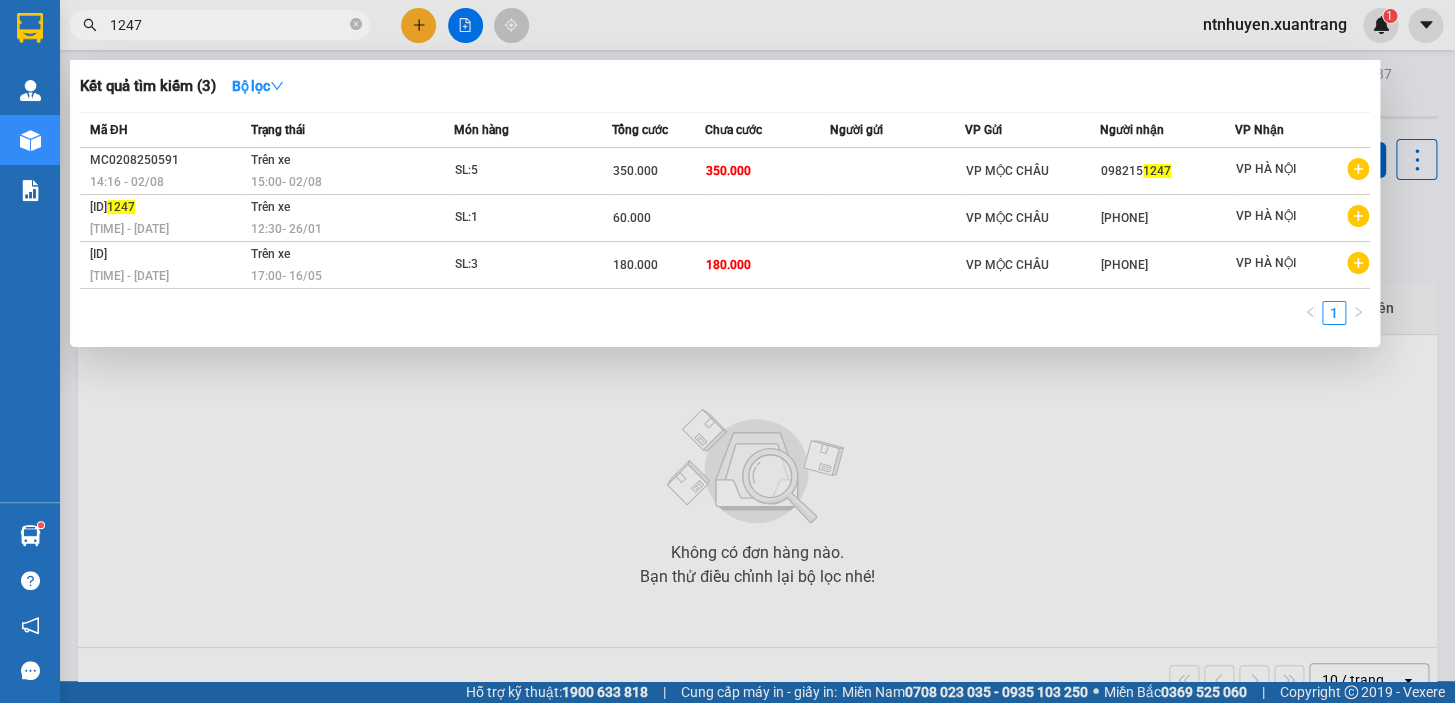 click on "1247" at bounding box center [228, 25] 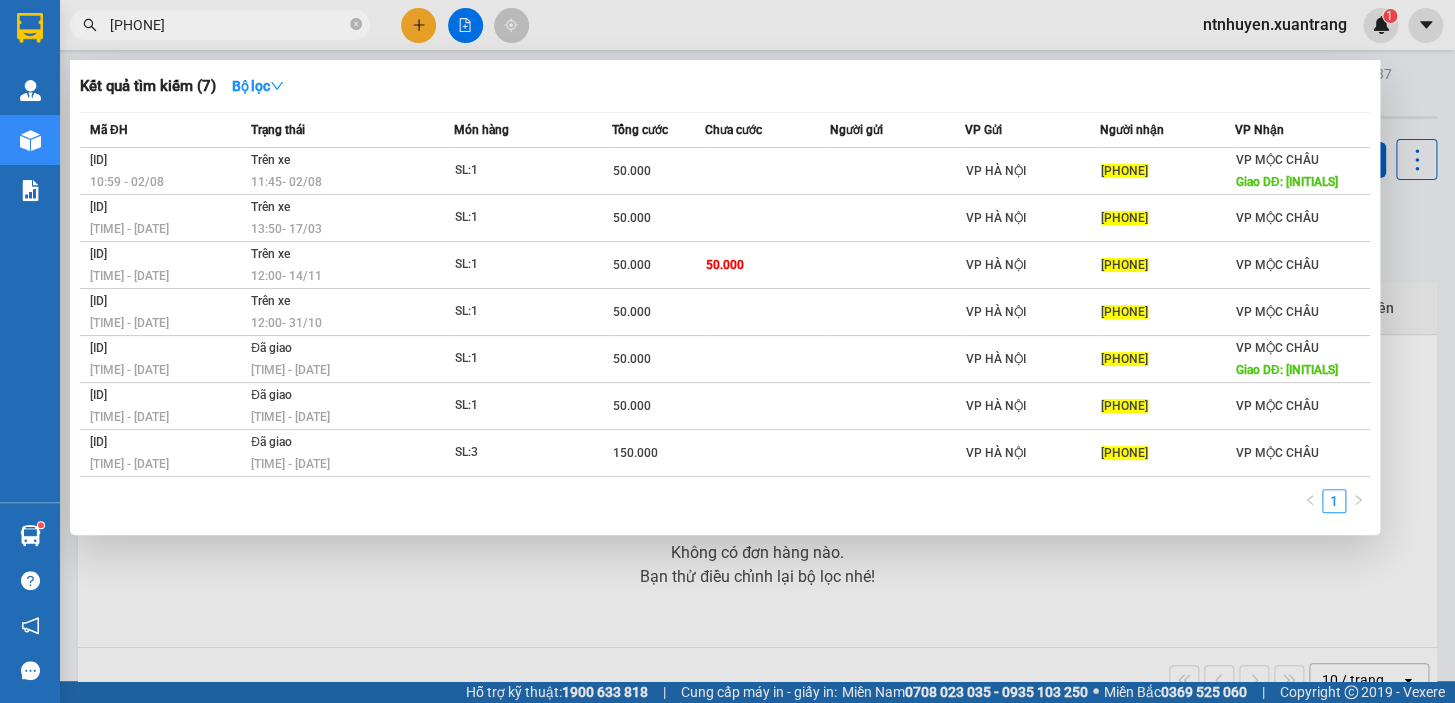 type on "[PHONE]" 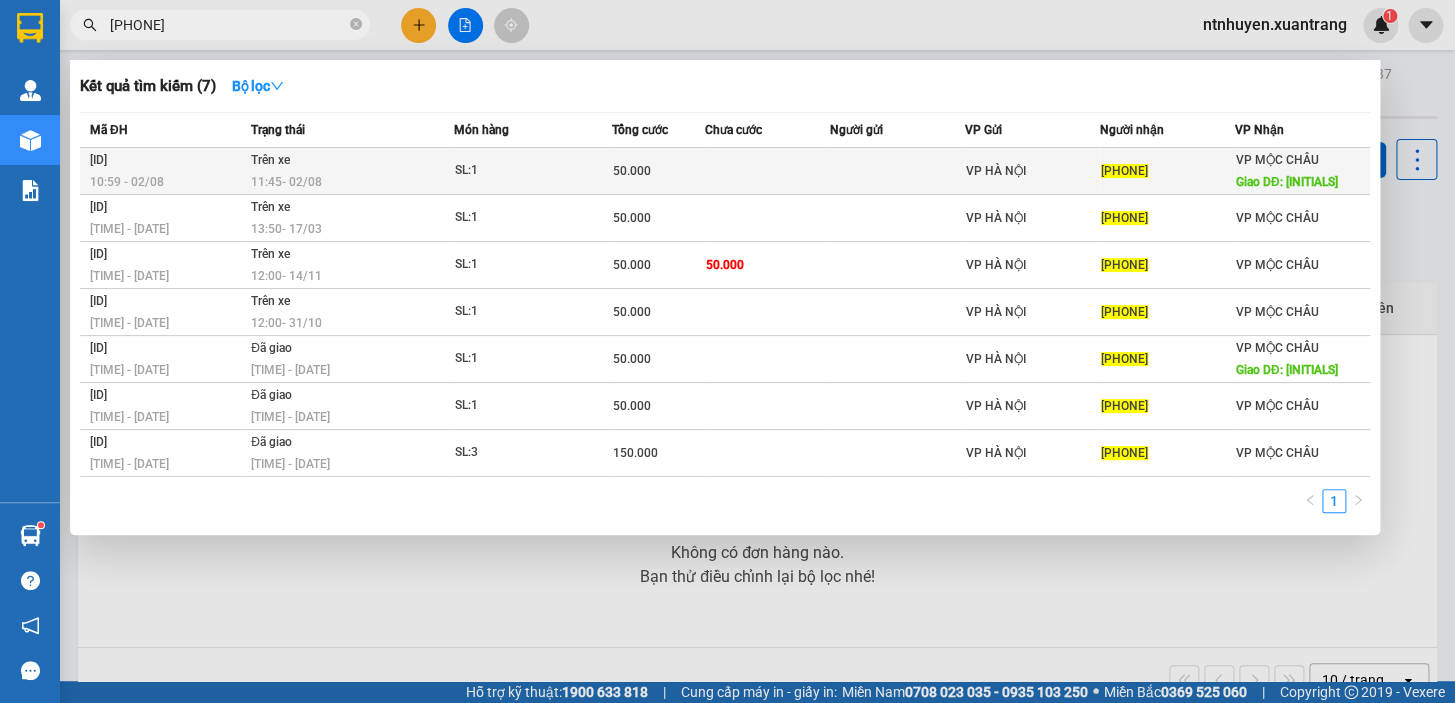 click on "[TIME] - [DATE]" at bounding box center (352, 182) 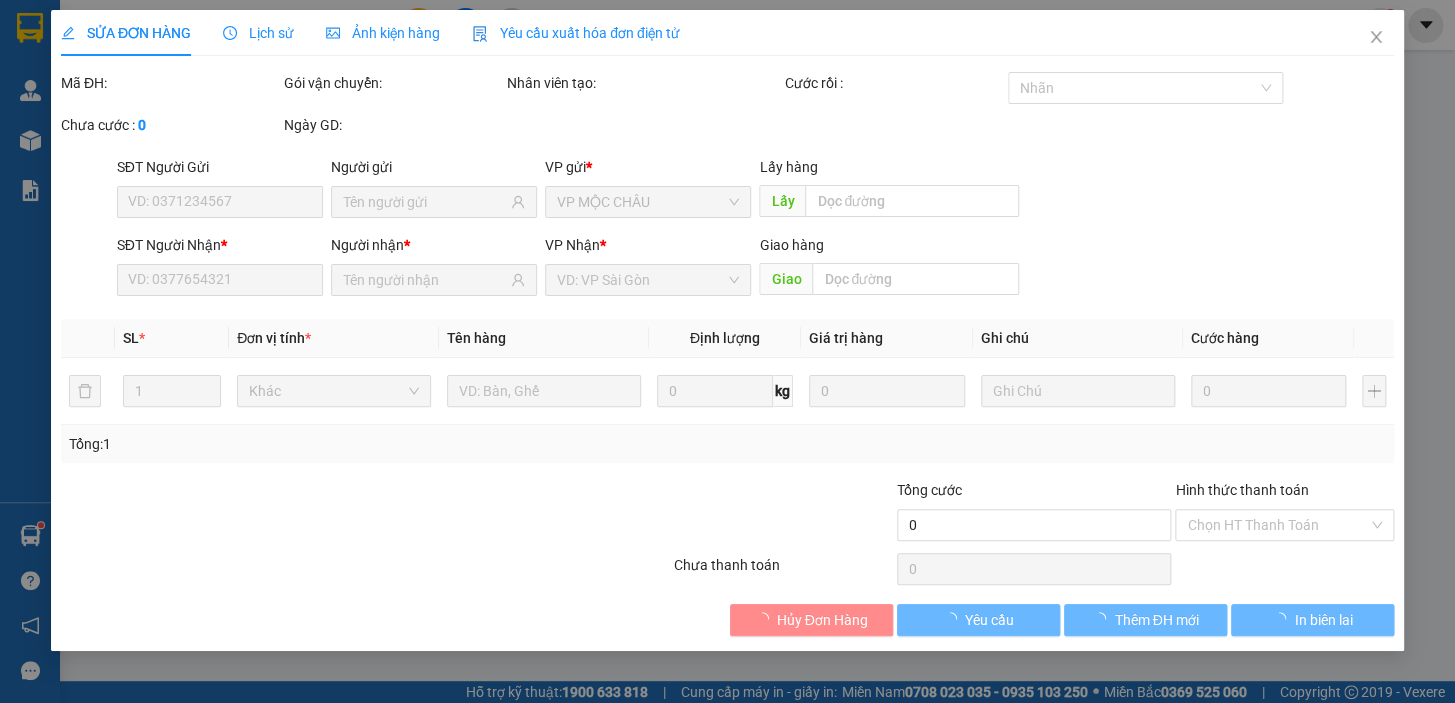 type on "[PHONE]" 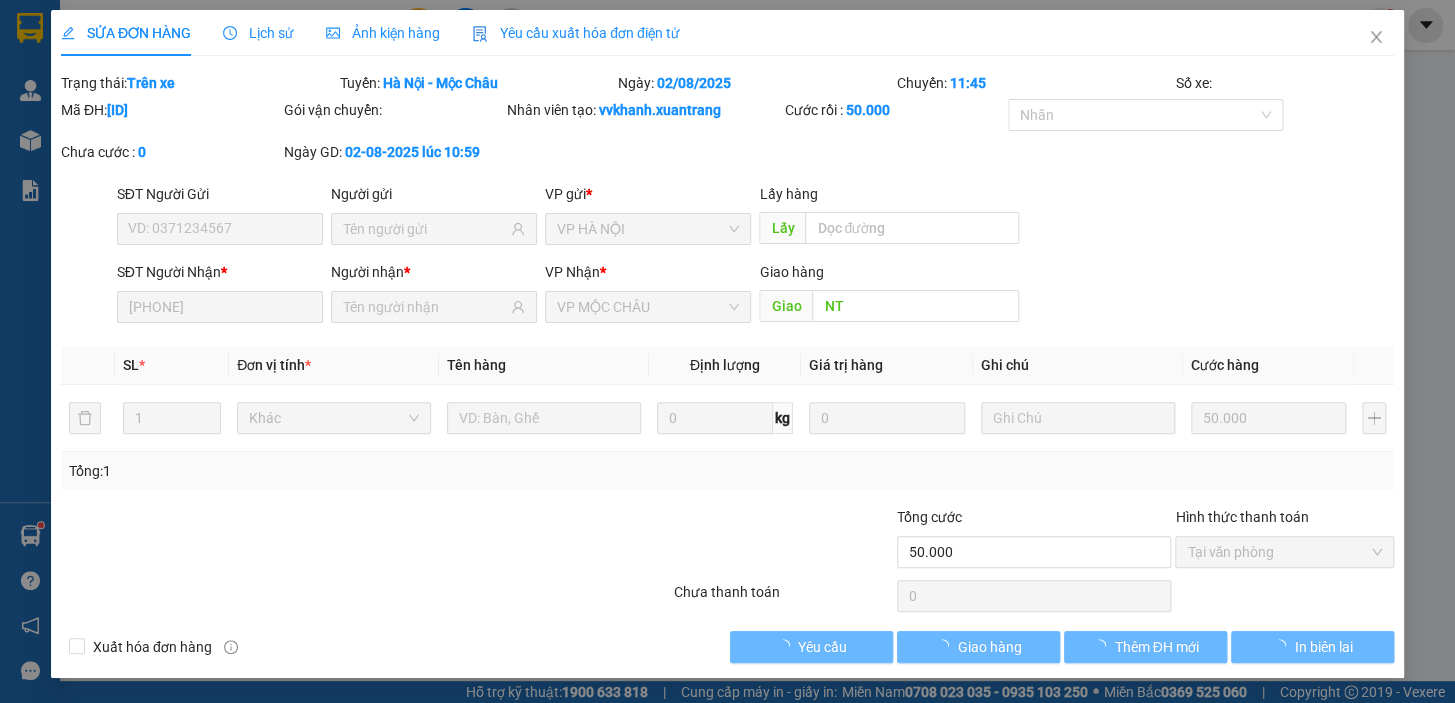 click on "Ảnh kiện hàng" at bounding box center (383, 33) 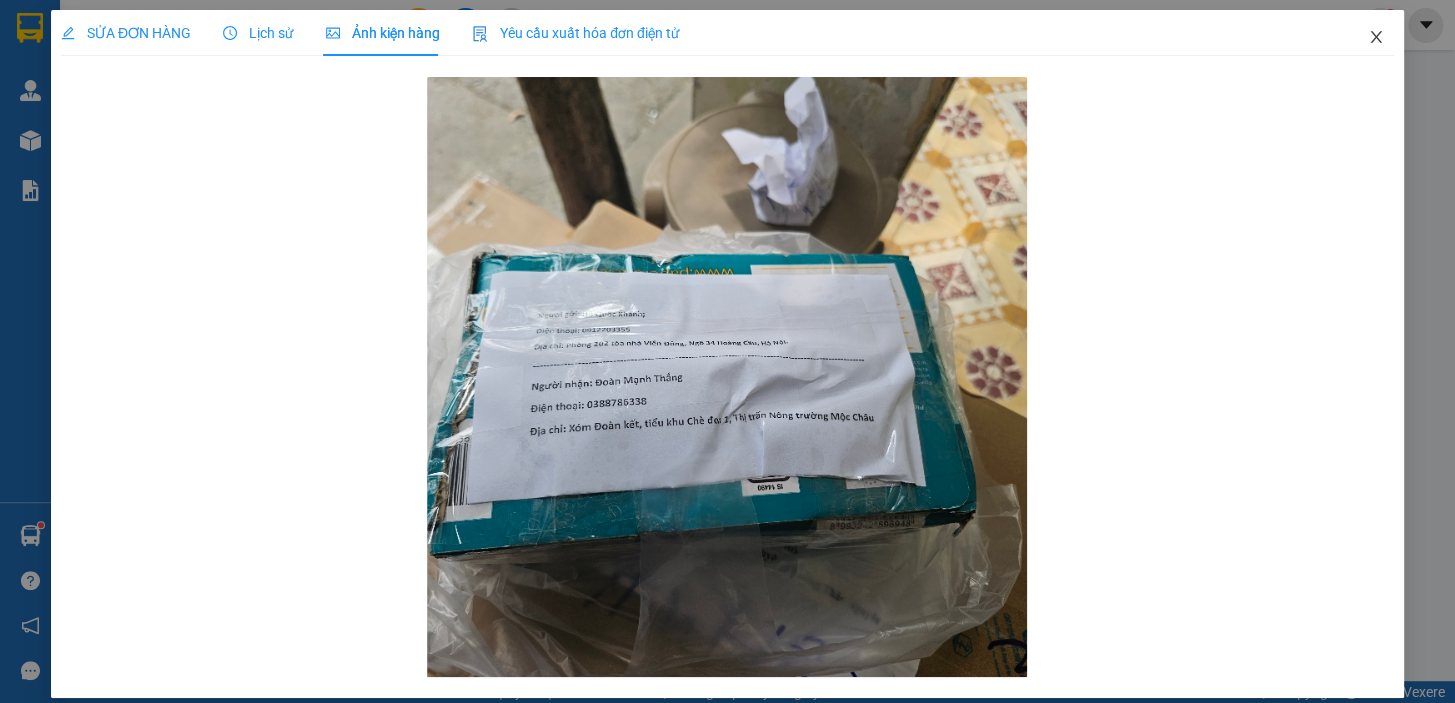 click 